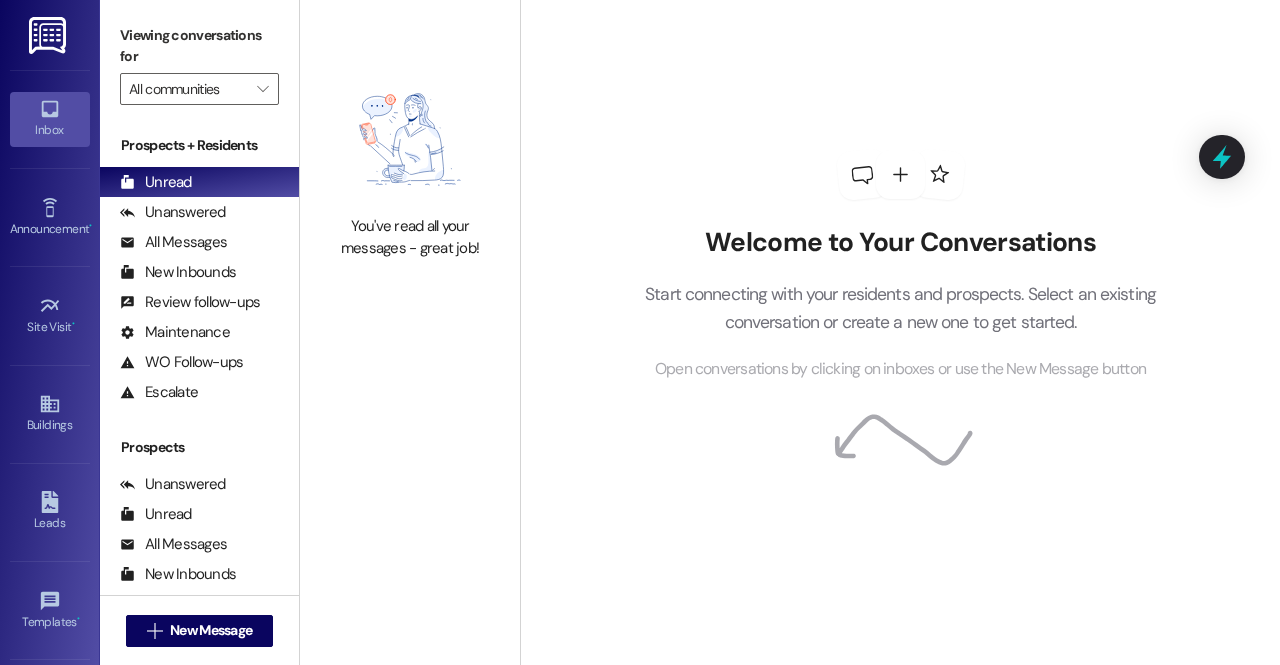 scroll, scrollTop: 0, scrollLeft: 0, axis: both 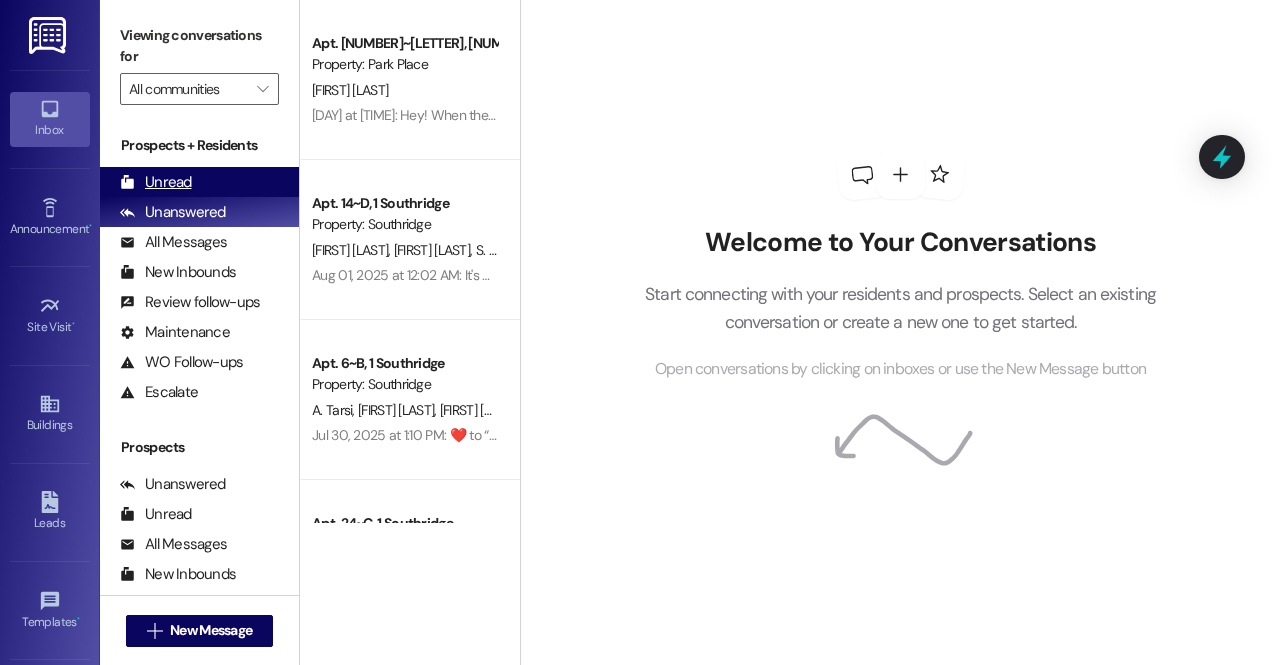 click on "Unread (0)" at bounding box center (199, 182) 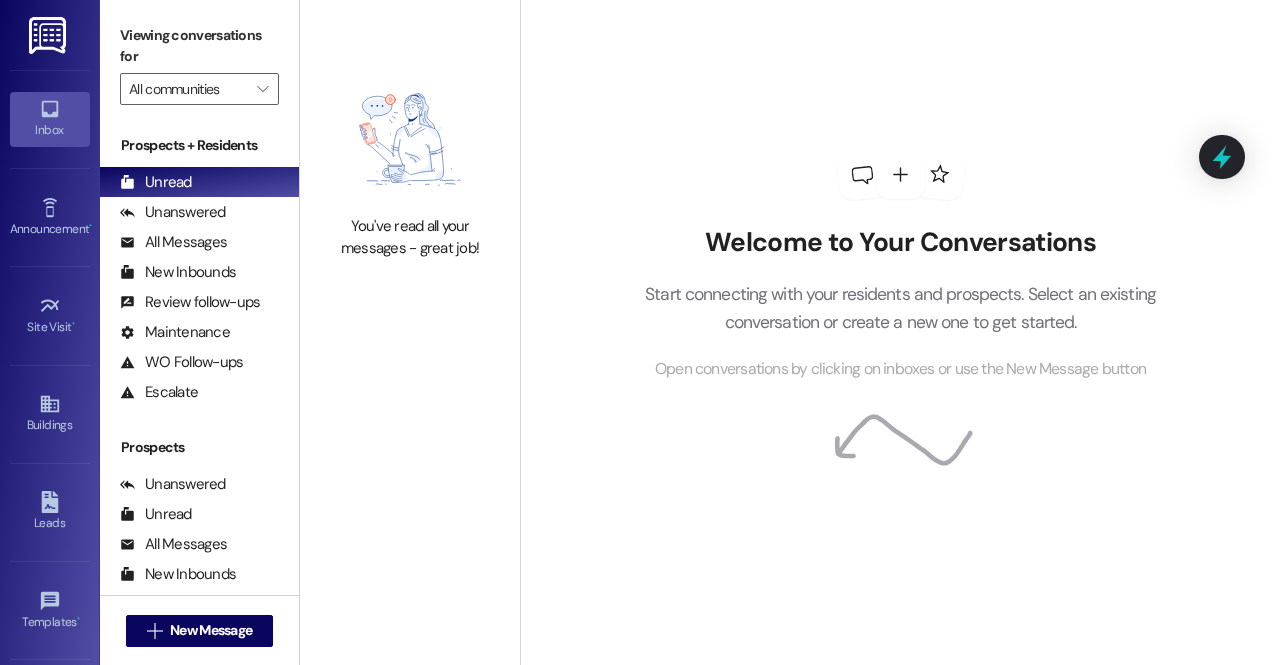 click at bounding box center [49, 35] 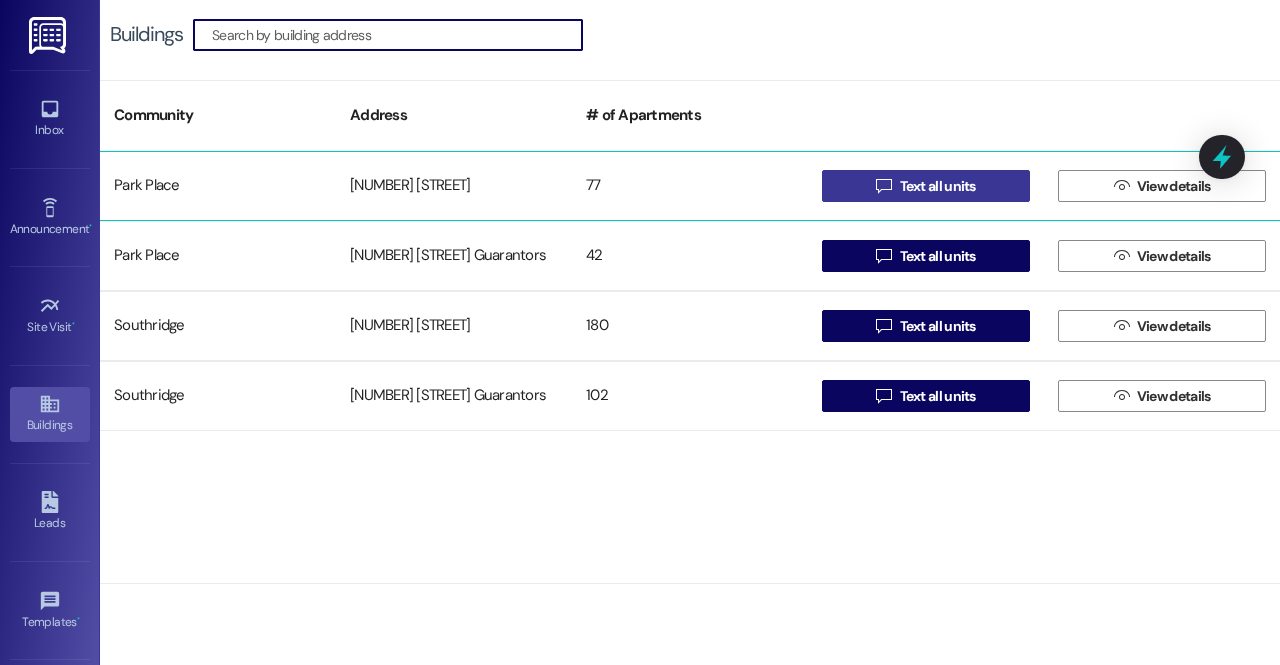click on " Text all units" at bounding box center (926, 186) 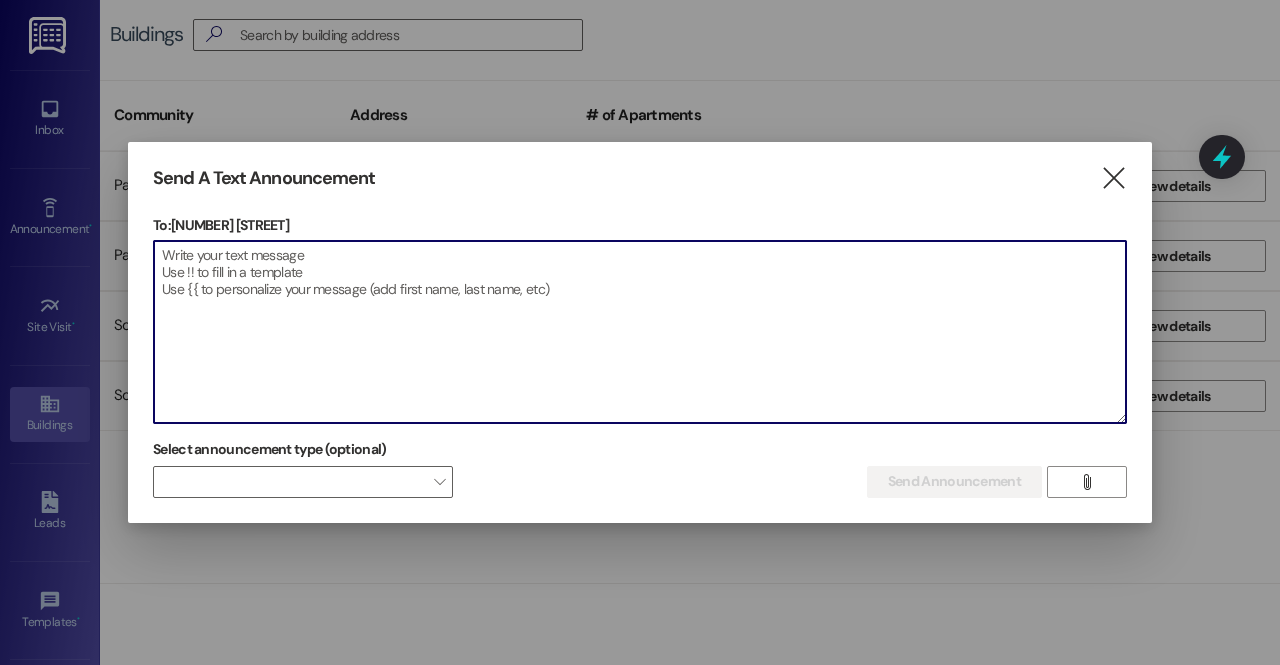 click at bounding box center [640, 332] 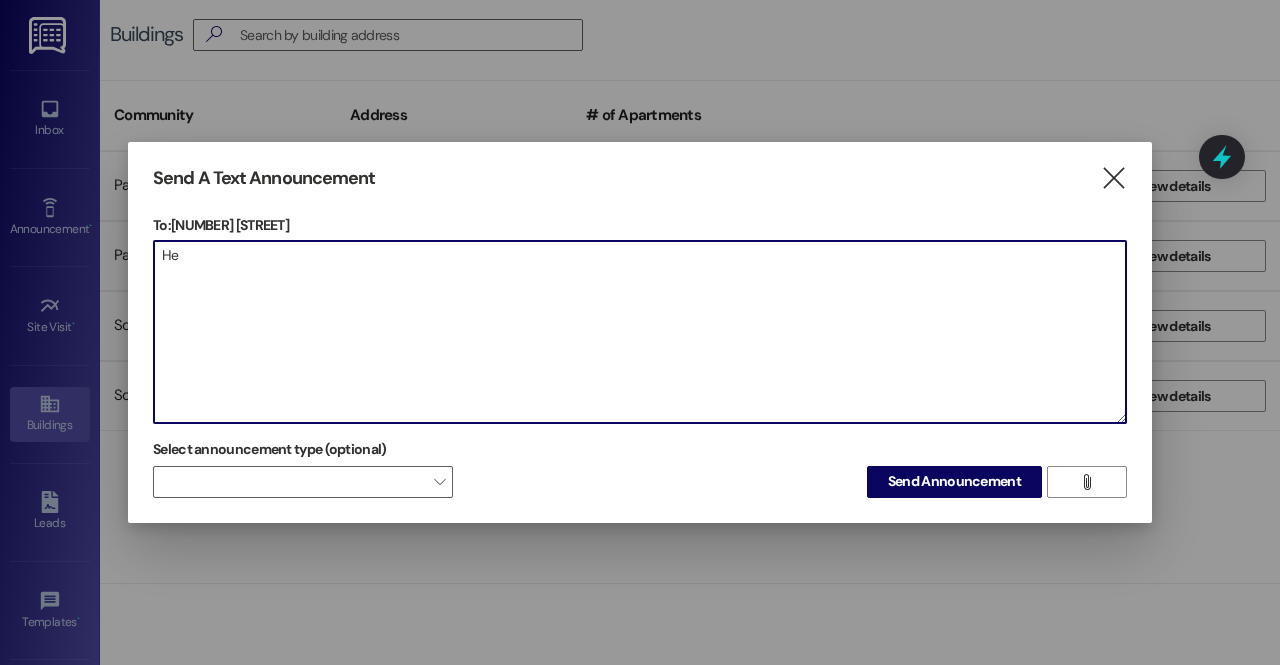 type on "H" 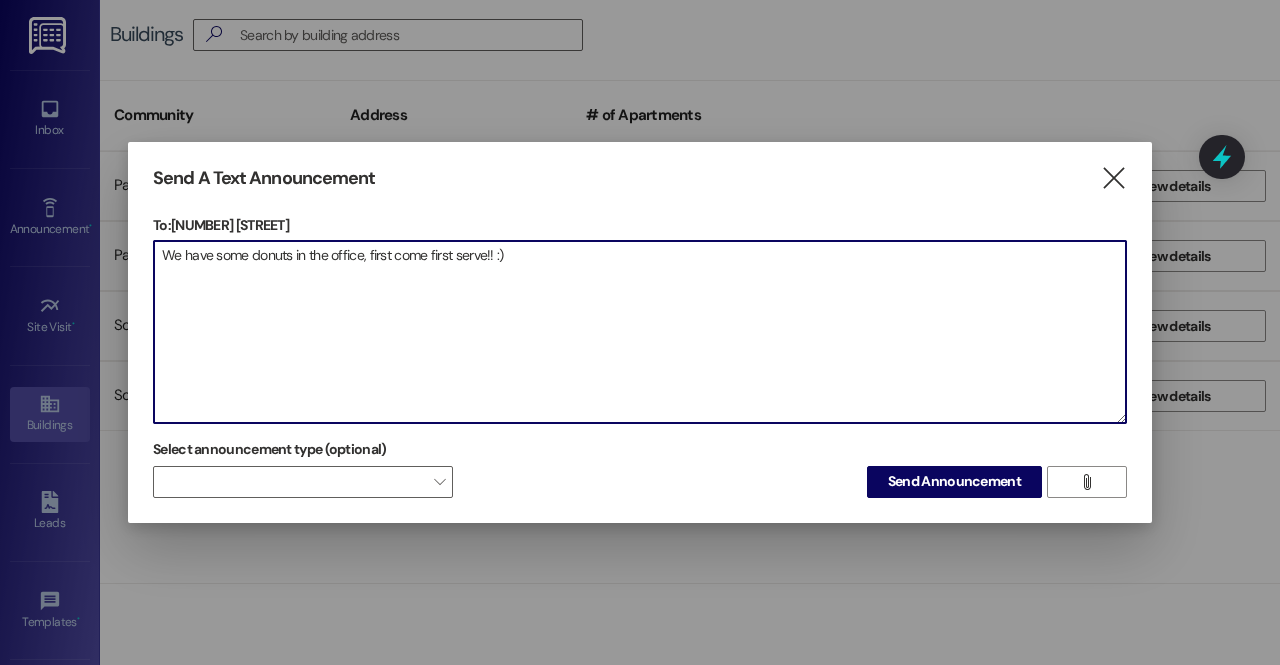 drag, startPoint x: 520, startPoint y: 252, endPoint x: 67, endPoint y: 233, distance: 453.3983 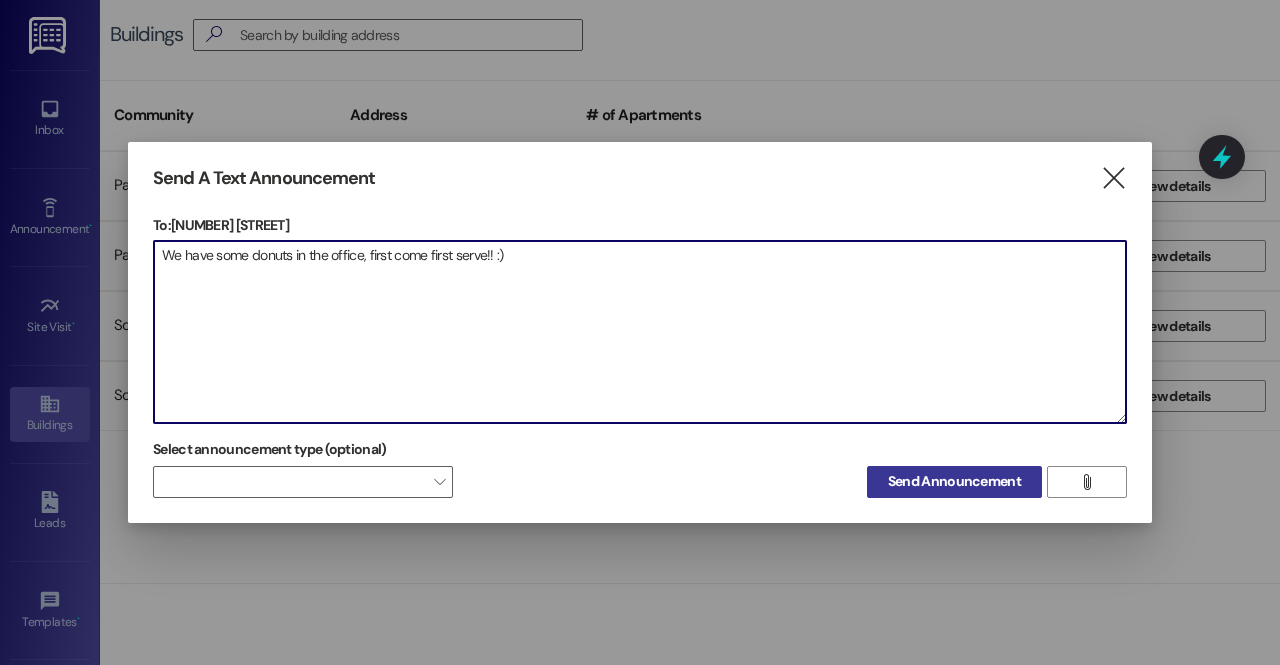type on "We have some donuts in the office, first come first serve!! :)" 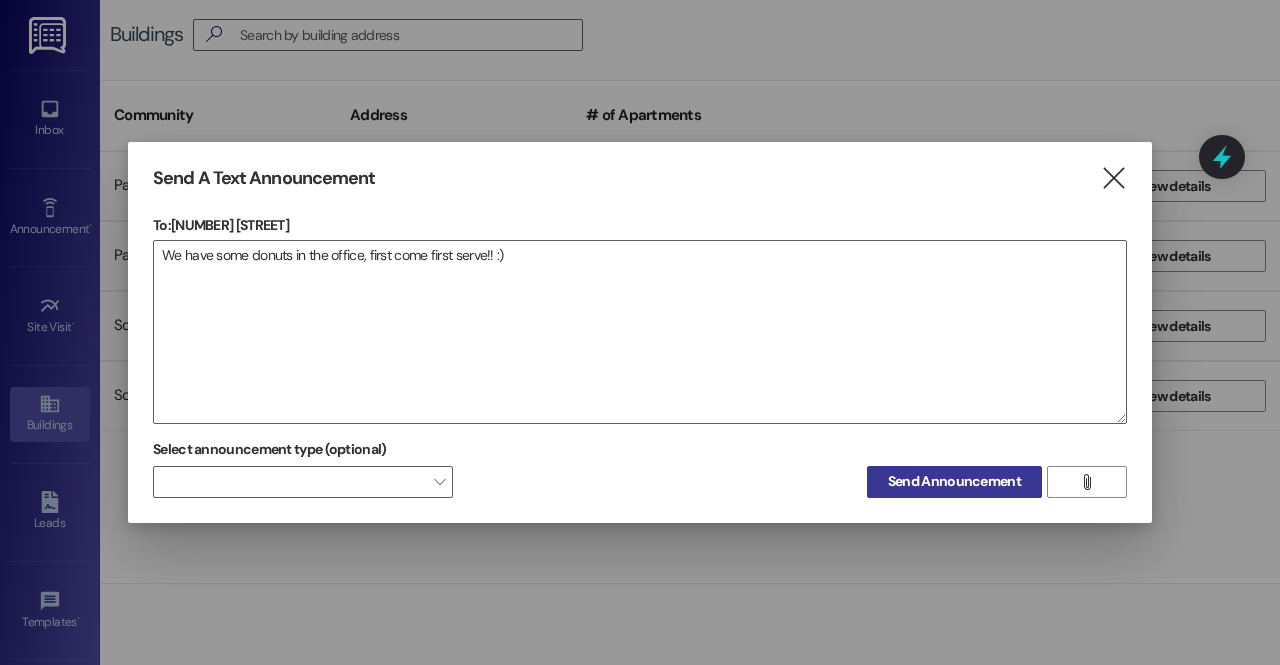 click on "Send Announcement" at bounding box center [954, 481] 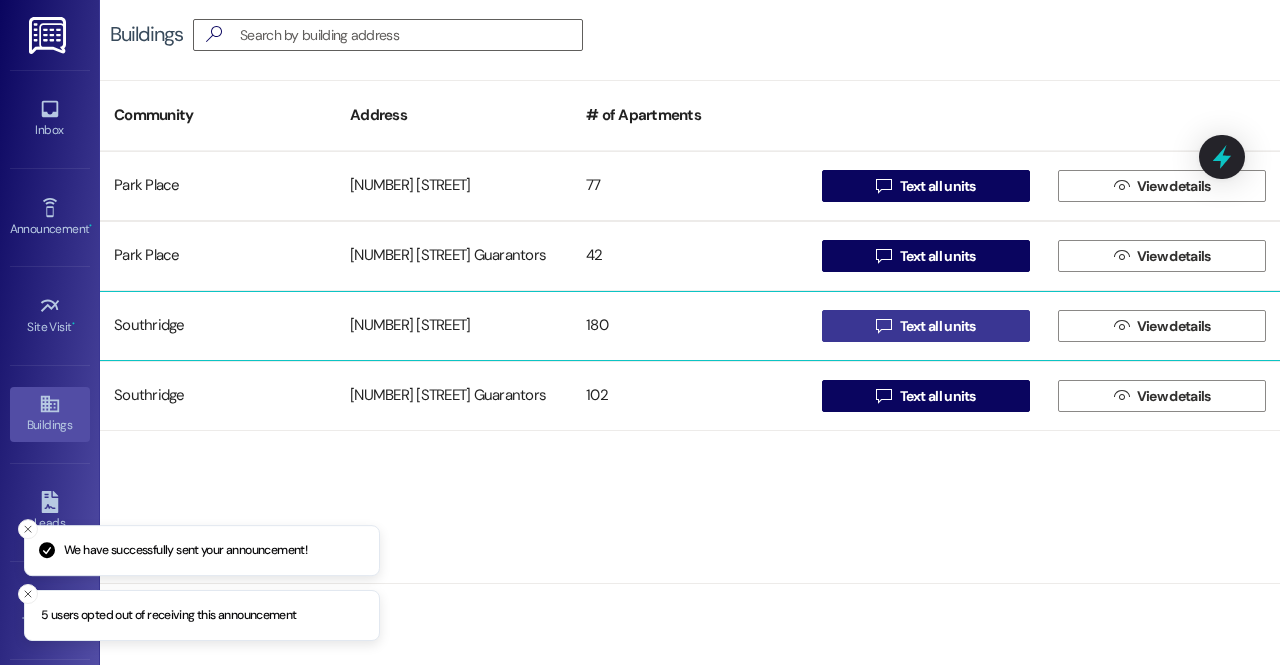 click on " Text all units" at bounding box center (926, 326) 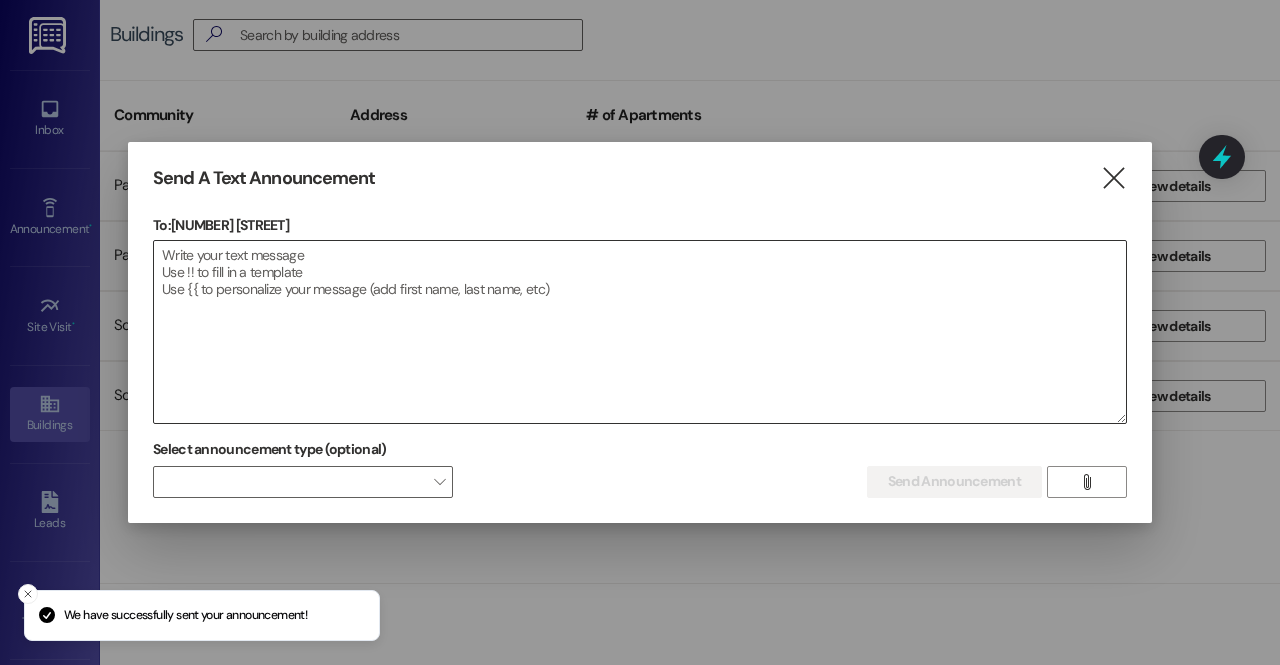click at bounding box center [640, 332] 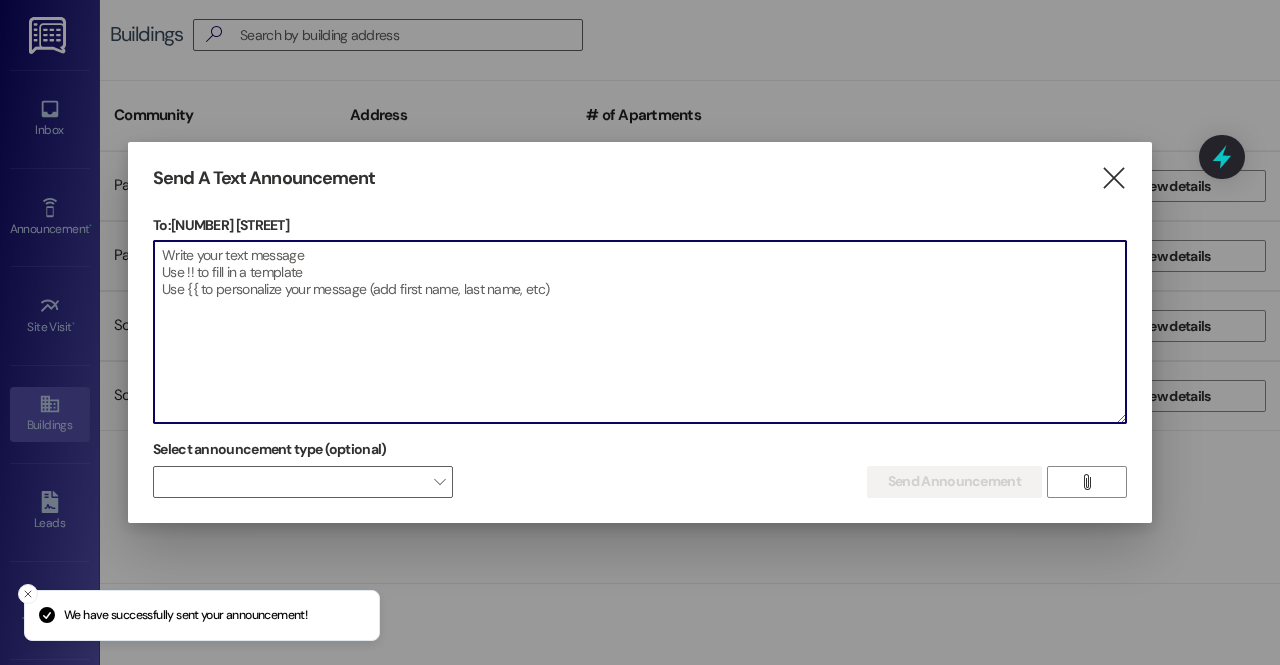 paste on "We have some donuts in the office, first come first serve!! :)" 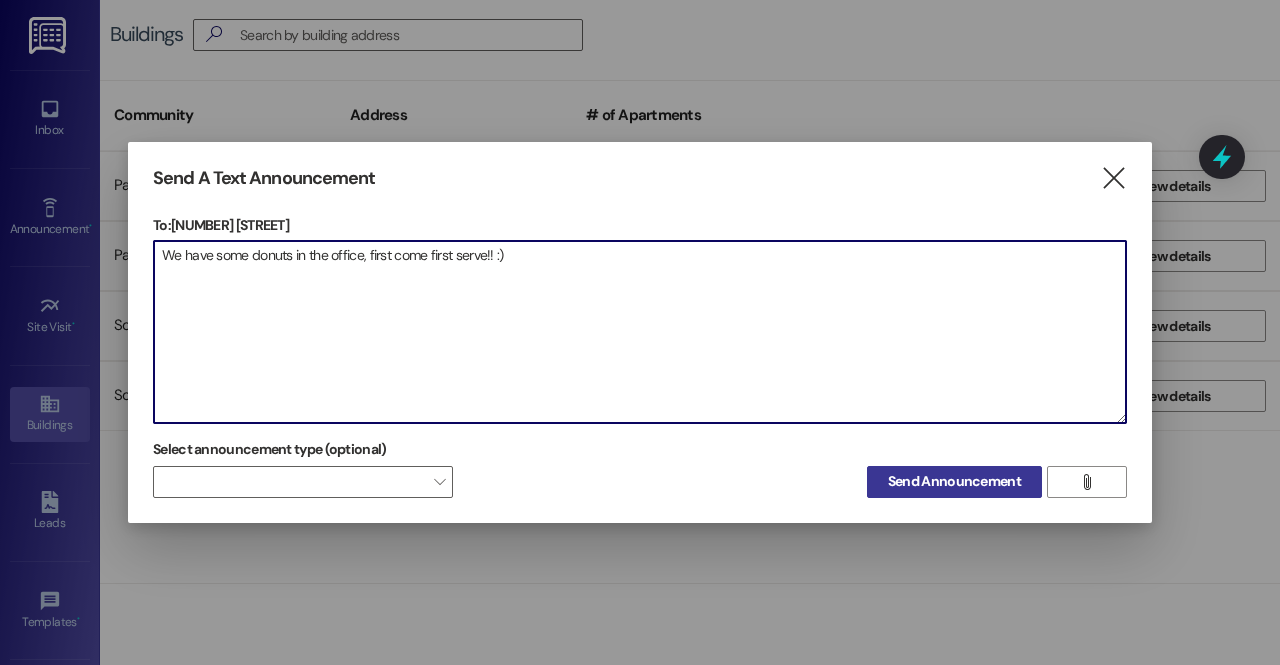 type on "We have some donuts in the office, first come first serve!! :)" 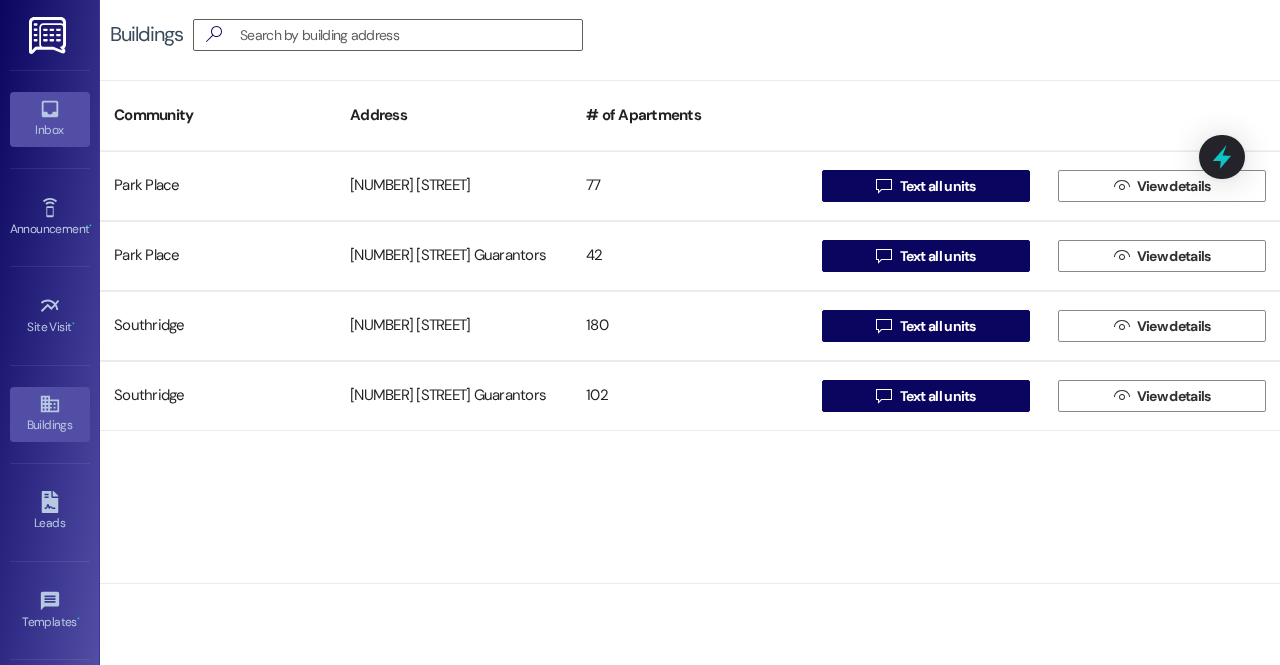 click on "Inbox" at bounding box center (50, 119) 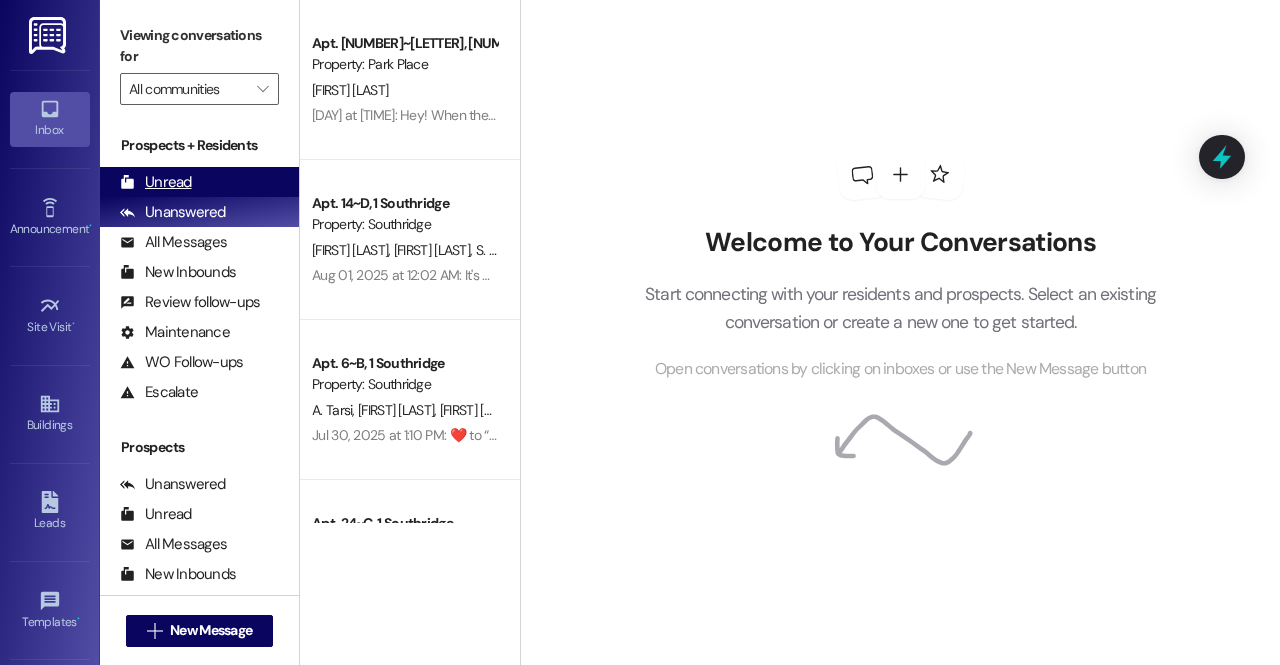 click on "Unread (0)" at bounding box center (199, 182) 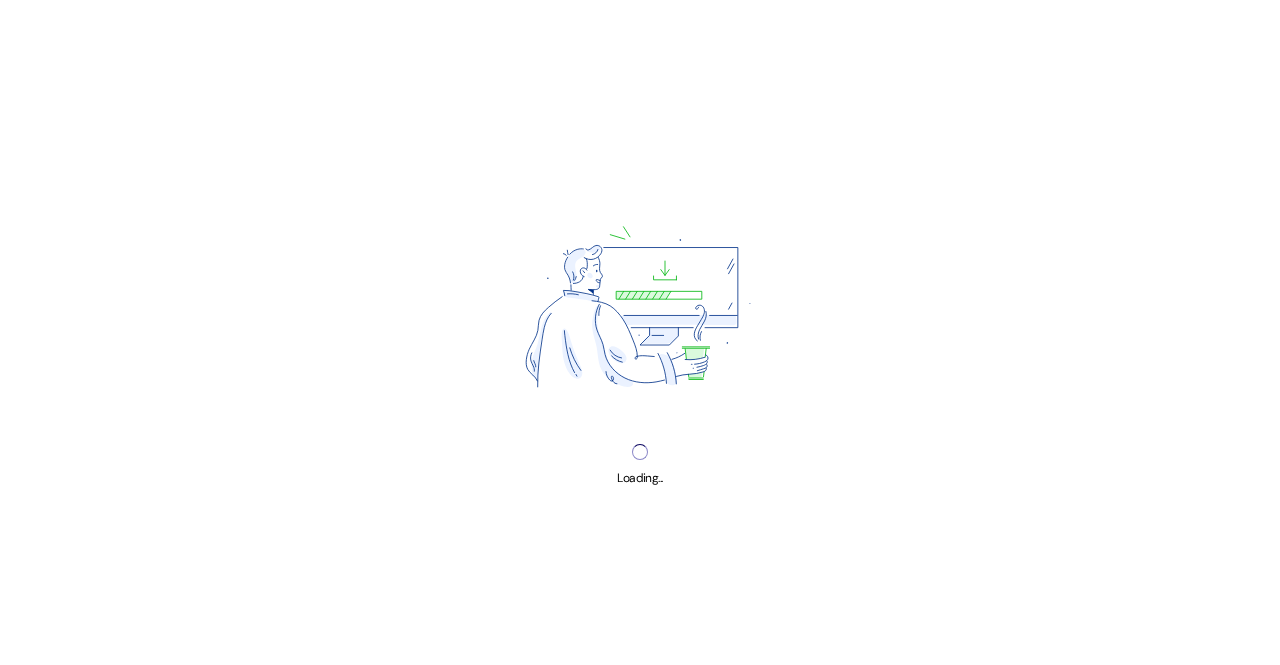 scroll, scrollTop: 0, scrollLeft: 0, axis: both 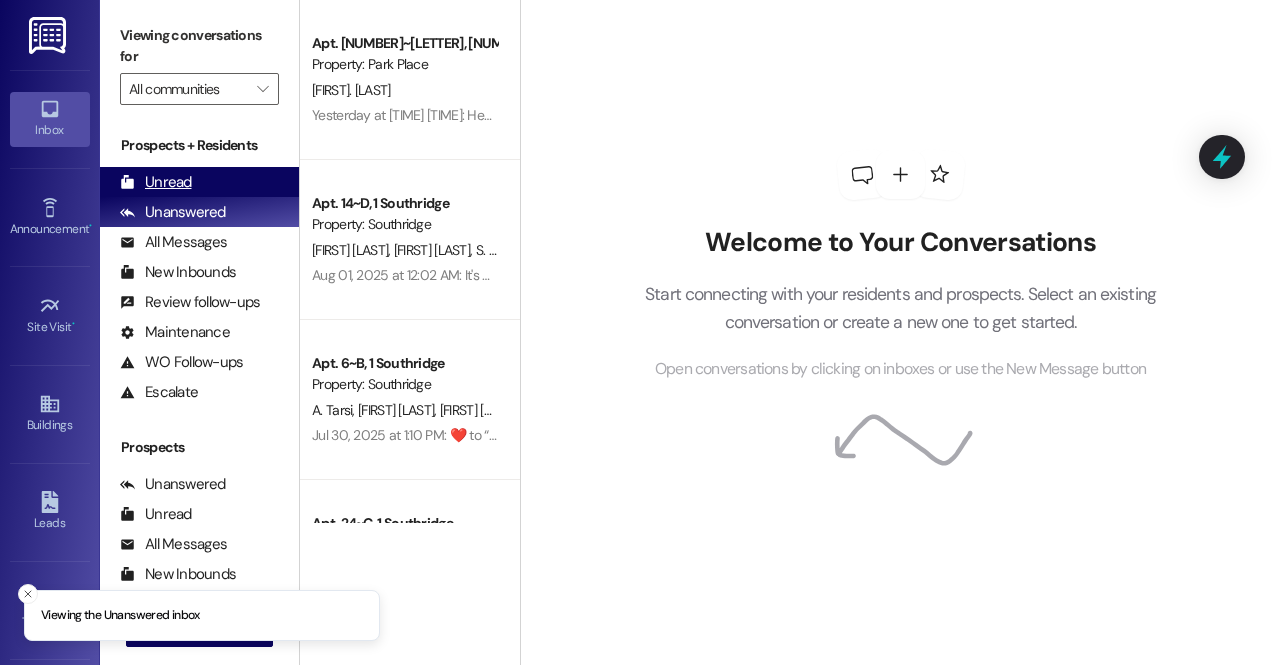 click on "Unread (0)" at bounding box center (199, 182) 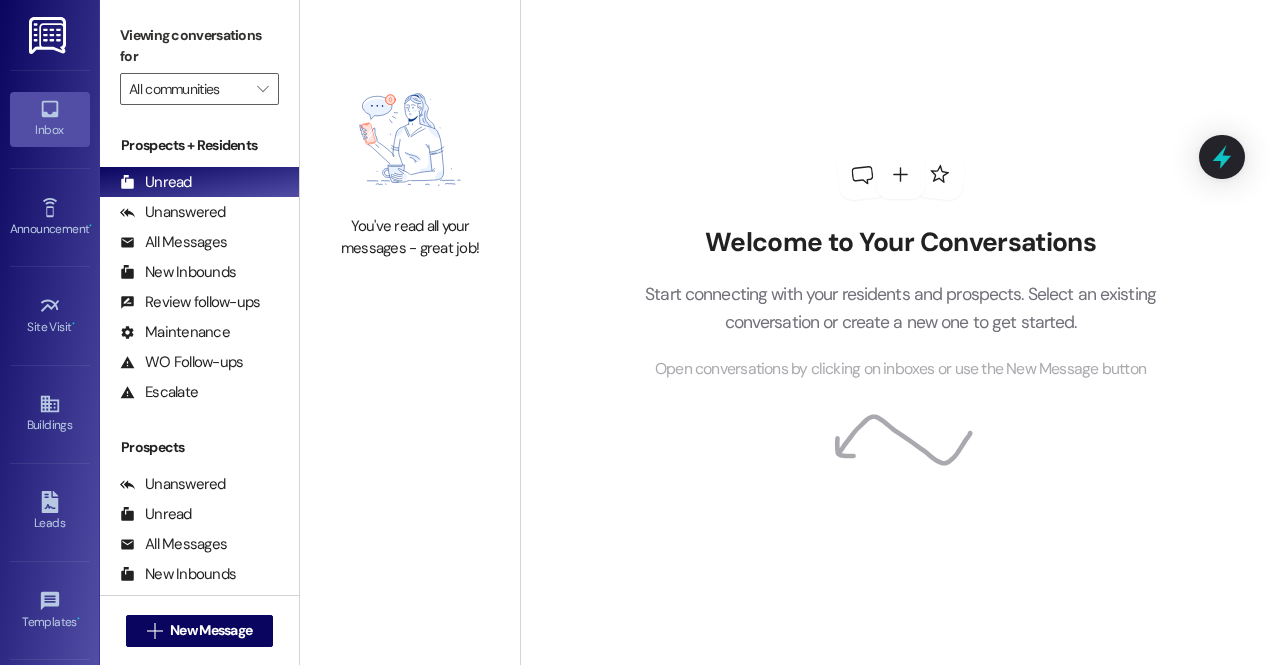 click at bounding box center [49, 35] 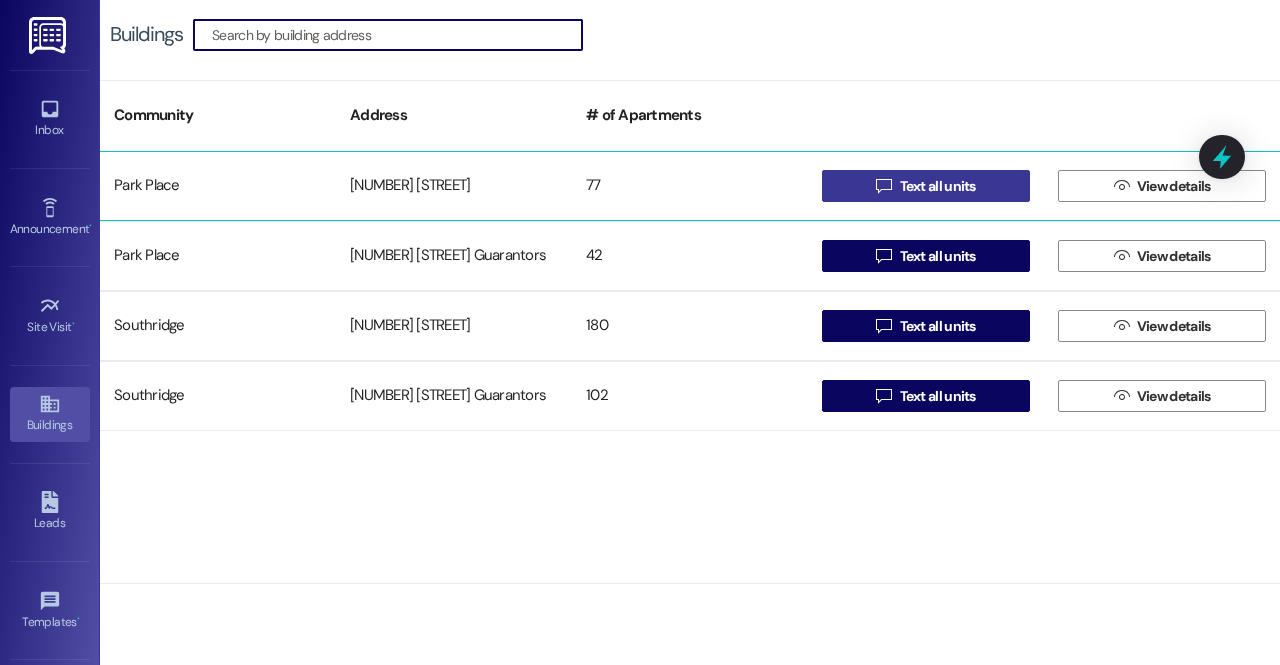 click on "Text all units" at bounding box center [938, 186] 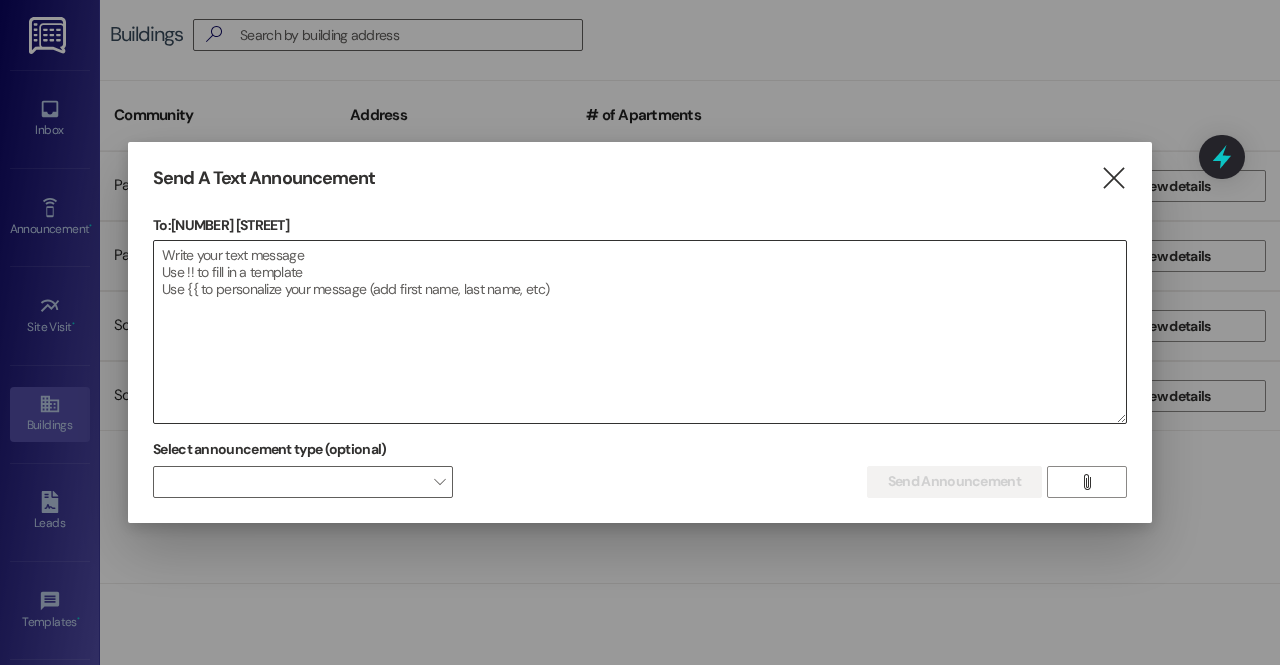 click at bounding box center (640, 332) 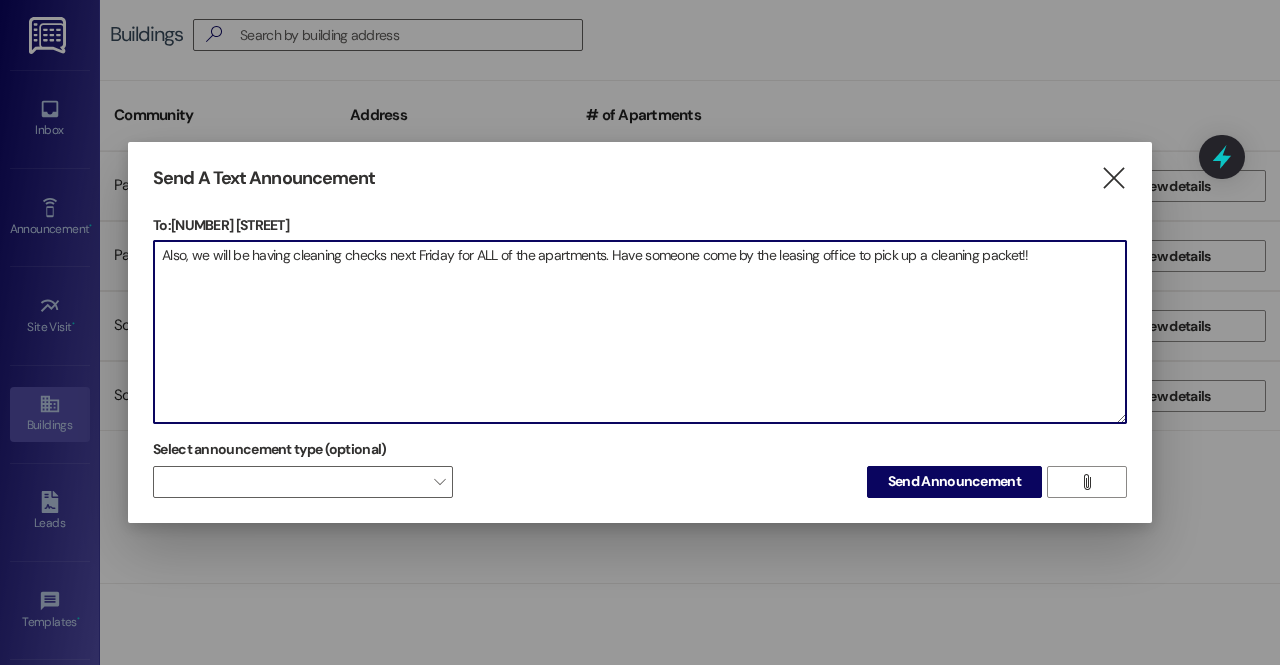 drag, startPoint x: 1038, startPoint y: 249, endPoint x: 125, endPoint y: 64, distance: 931.5546 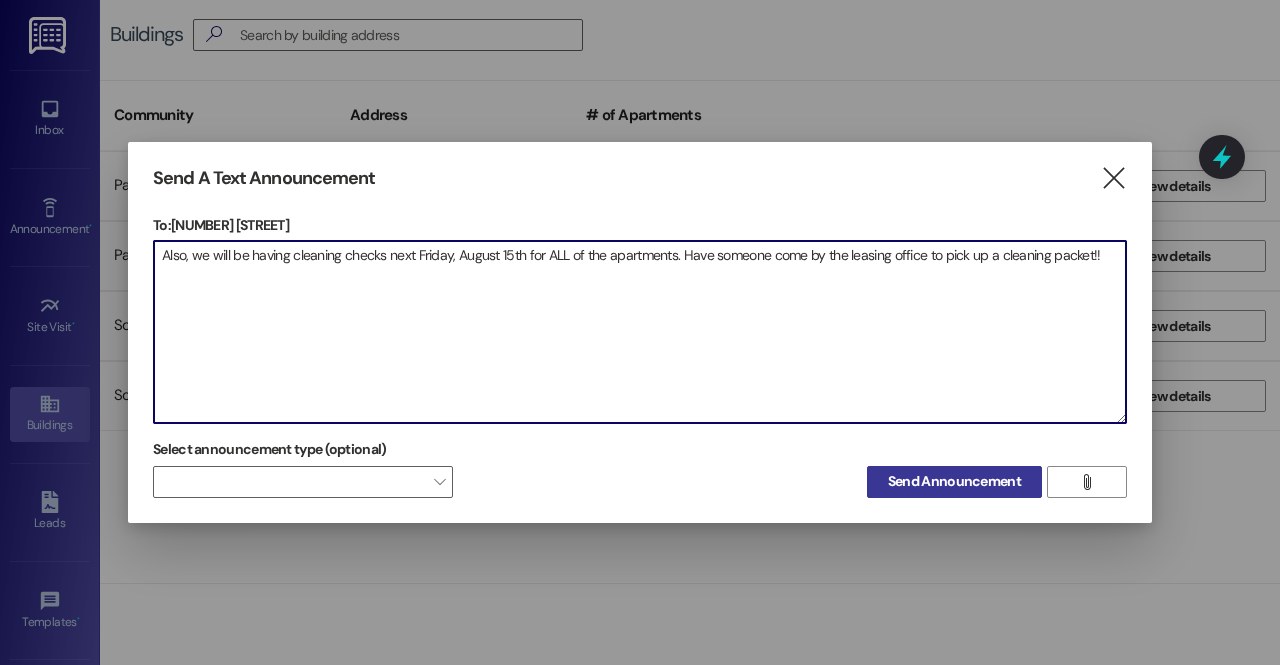 type on "Also, we will be having cleaning checks next Friday, August 15th for ALL of the apartments. Have someone come by the leasing office to pick up a cleaning packet!!" 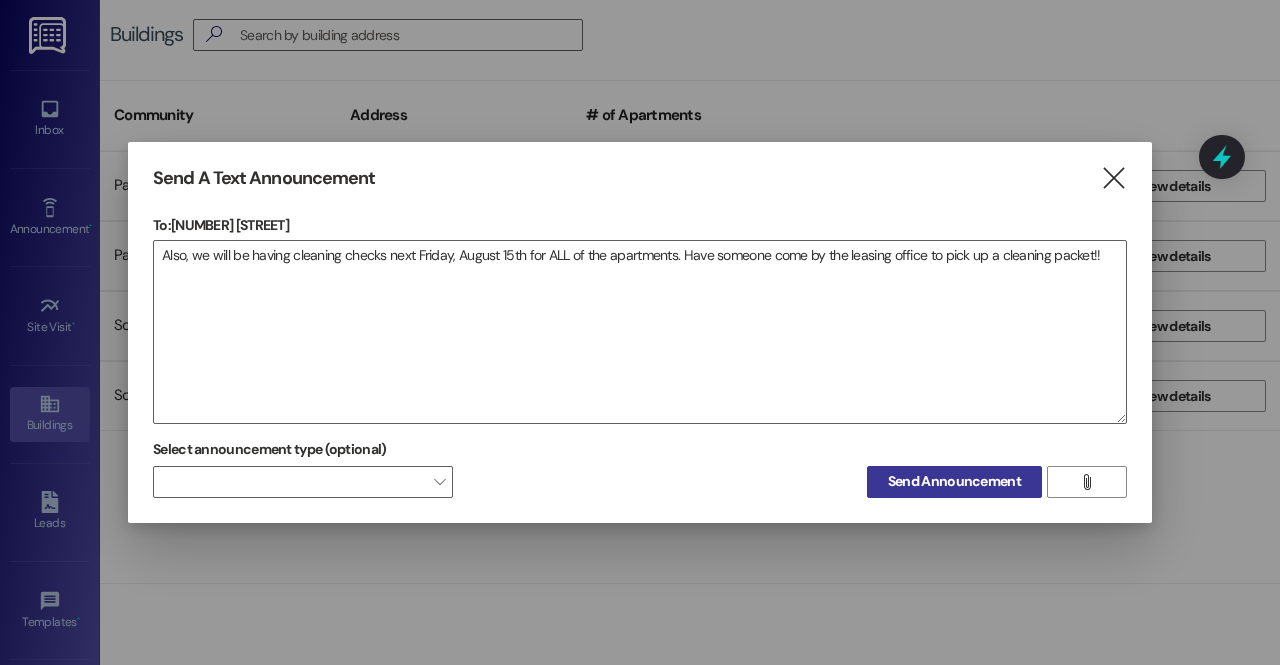 click on "Send Announcement" at bounding box center (954, 481) 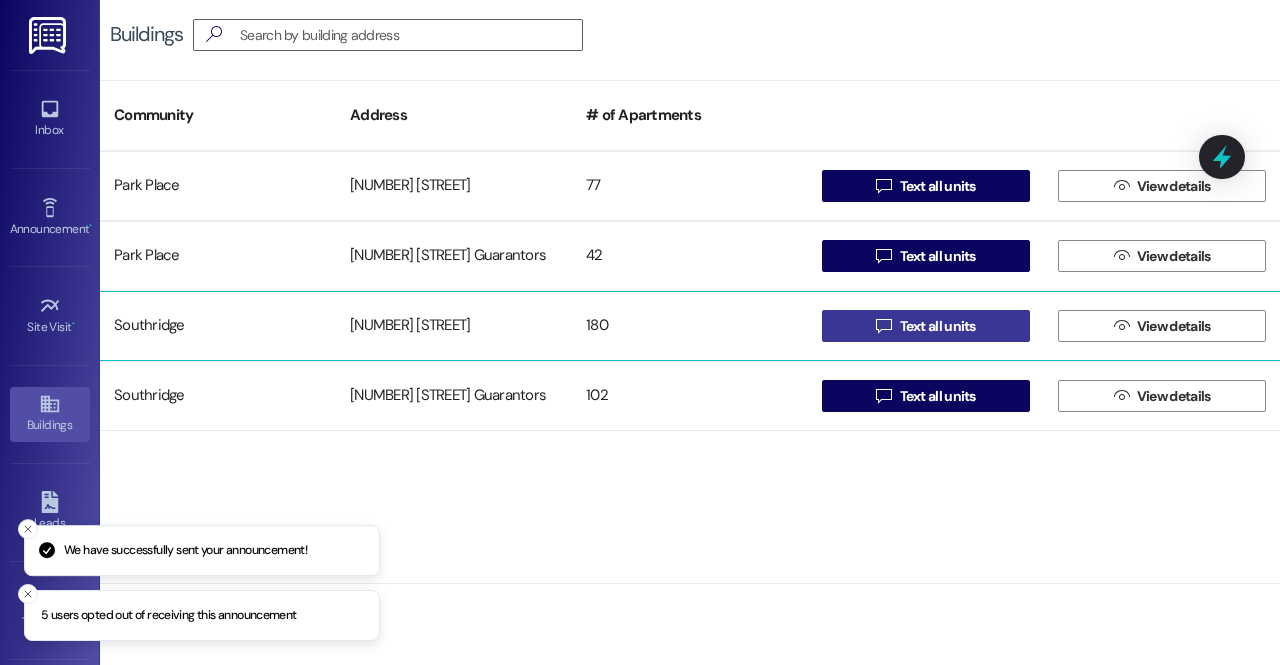 click on " Text all units" at bounding box center [926, 326] 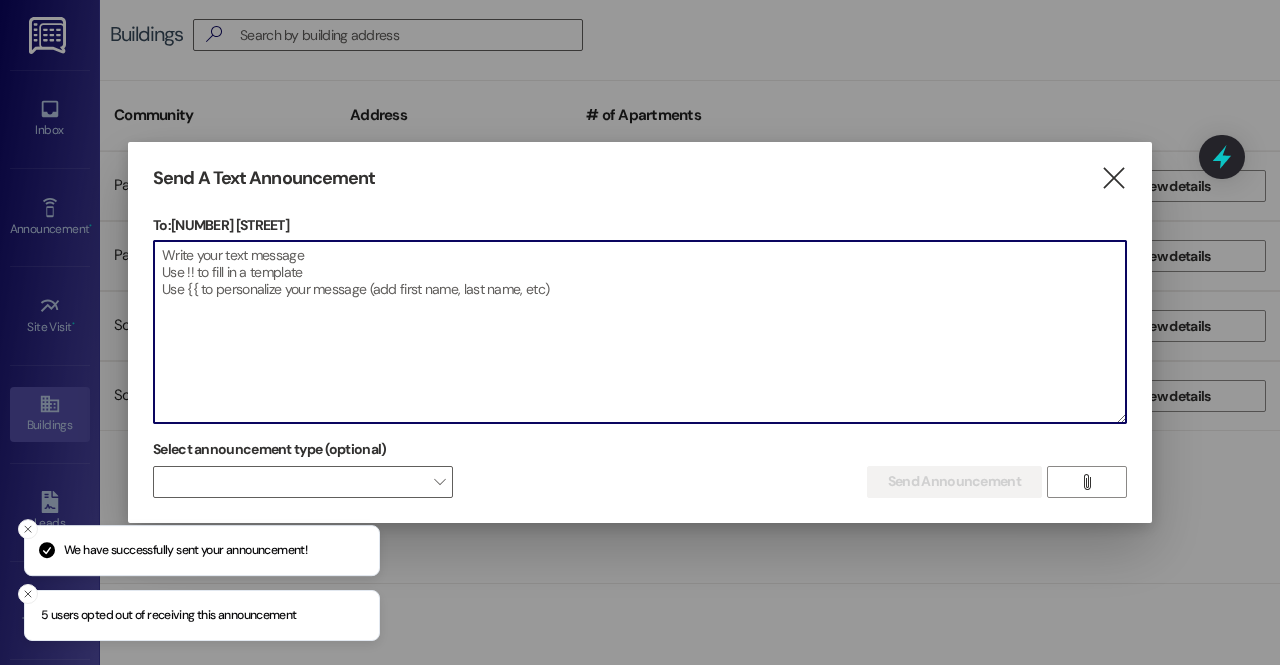 click at bounding box center [640, 332] 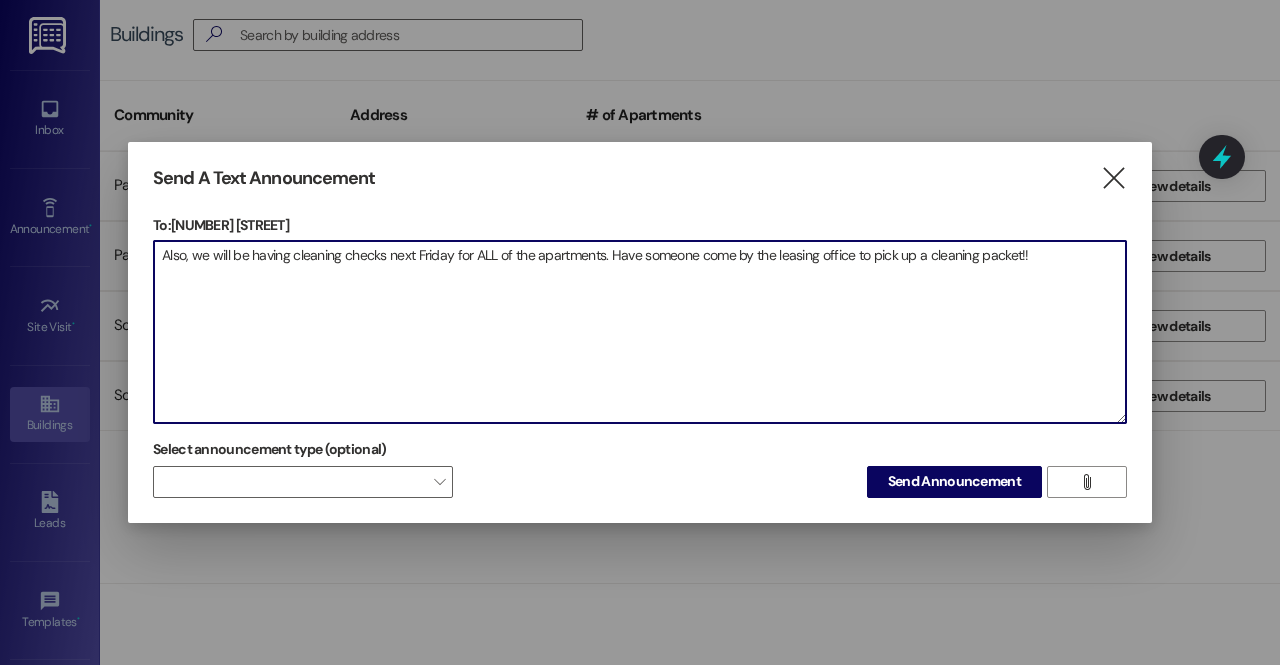 click on "Also, we will be having cleaning checks next Friday for ALL of the apartments. Have someone come by the leasing office to pick up a cleaning packet!!" at bounding box center (640, 332) 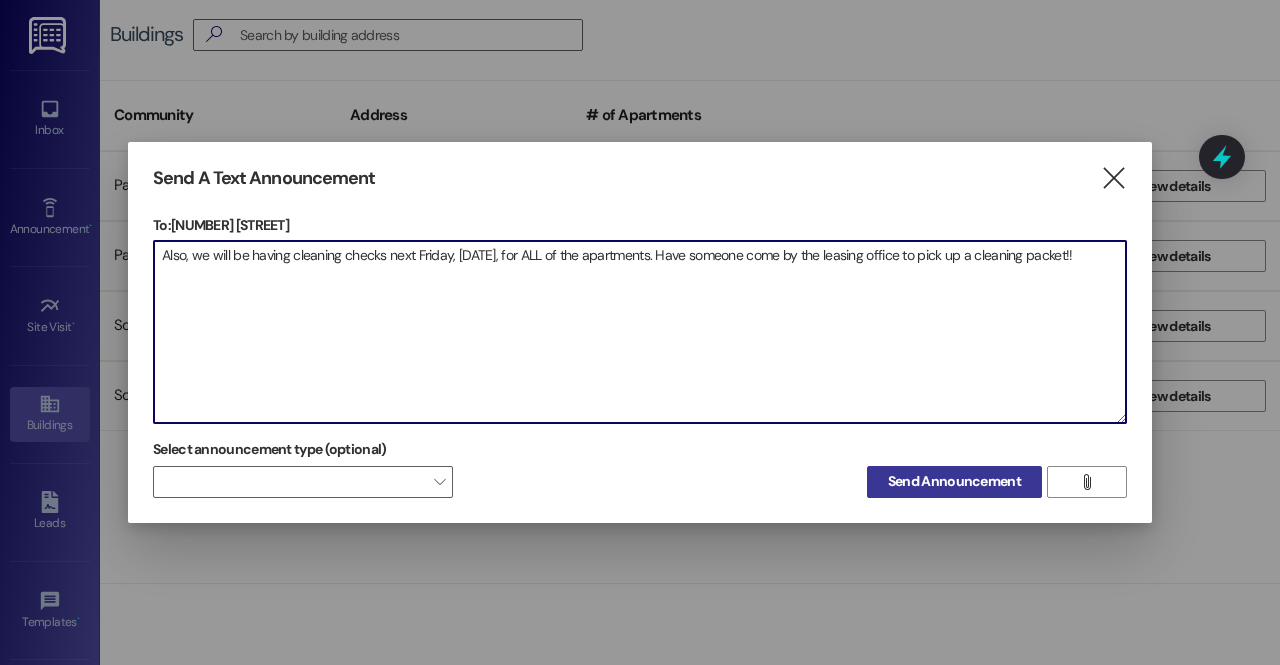 type on "Also, we will be having cleaning checks next Friday, August 15th, for ALL of the apartments. Have someone come by the leasing office to pick up a cleaning packet!!" 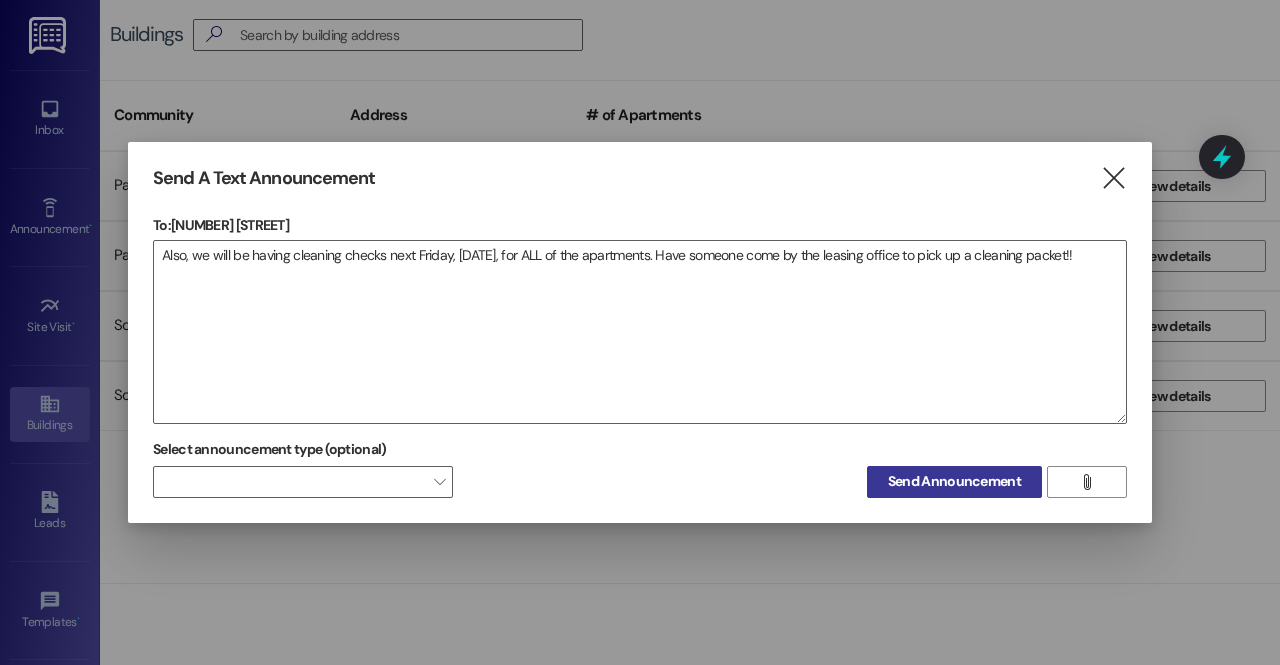 click on "Send Announcement" at bounding box center (954, 481) 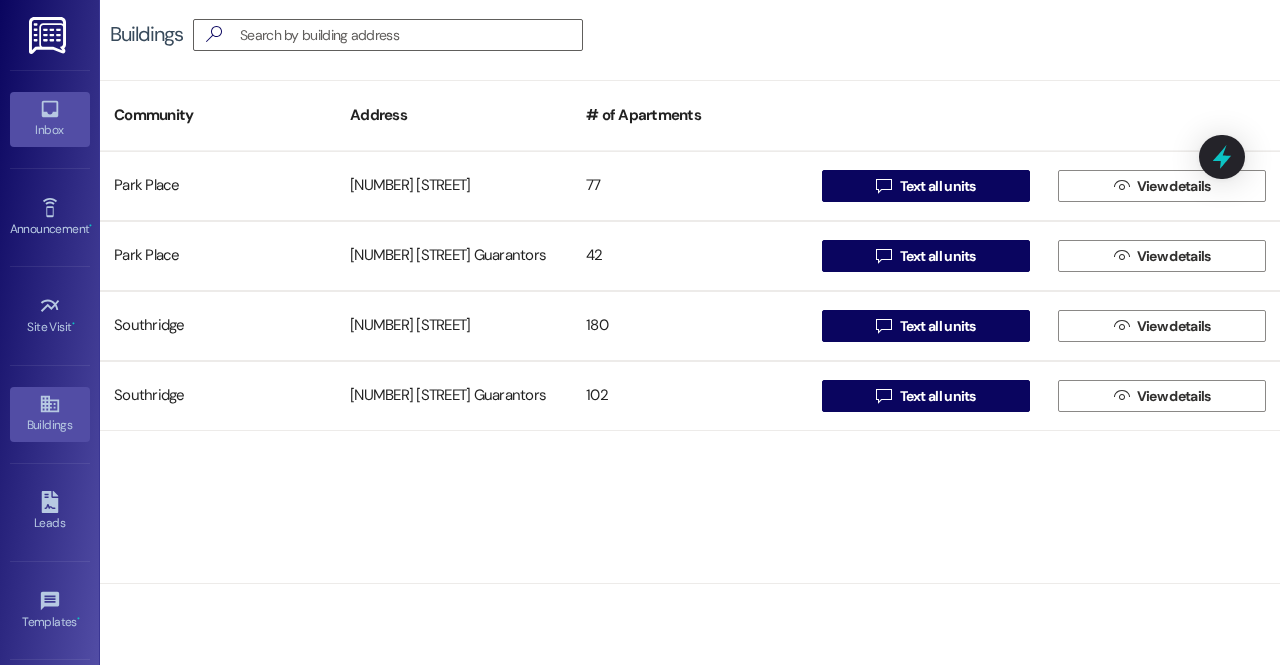 click on "Inbox" at bounding box center [50, 130] 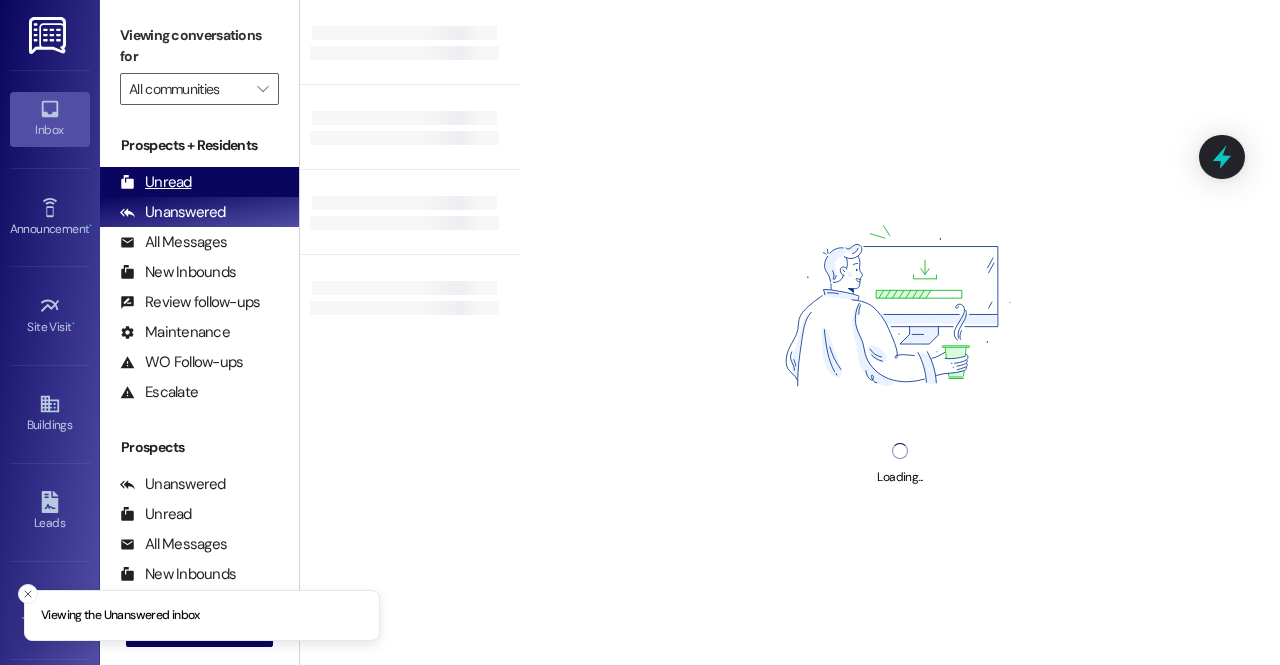 click on "Unread (0)" at bounding box center (199, 182) 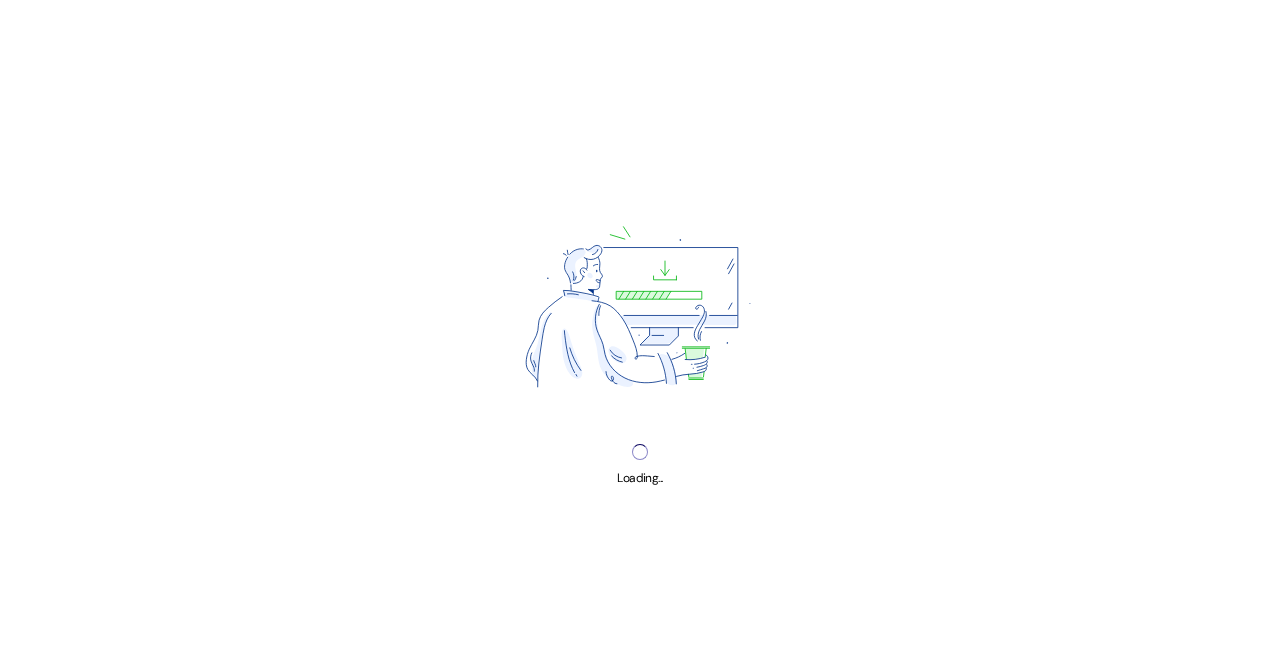 scroll, scrollTop: 0, scrollLeft: 0, axis: both 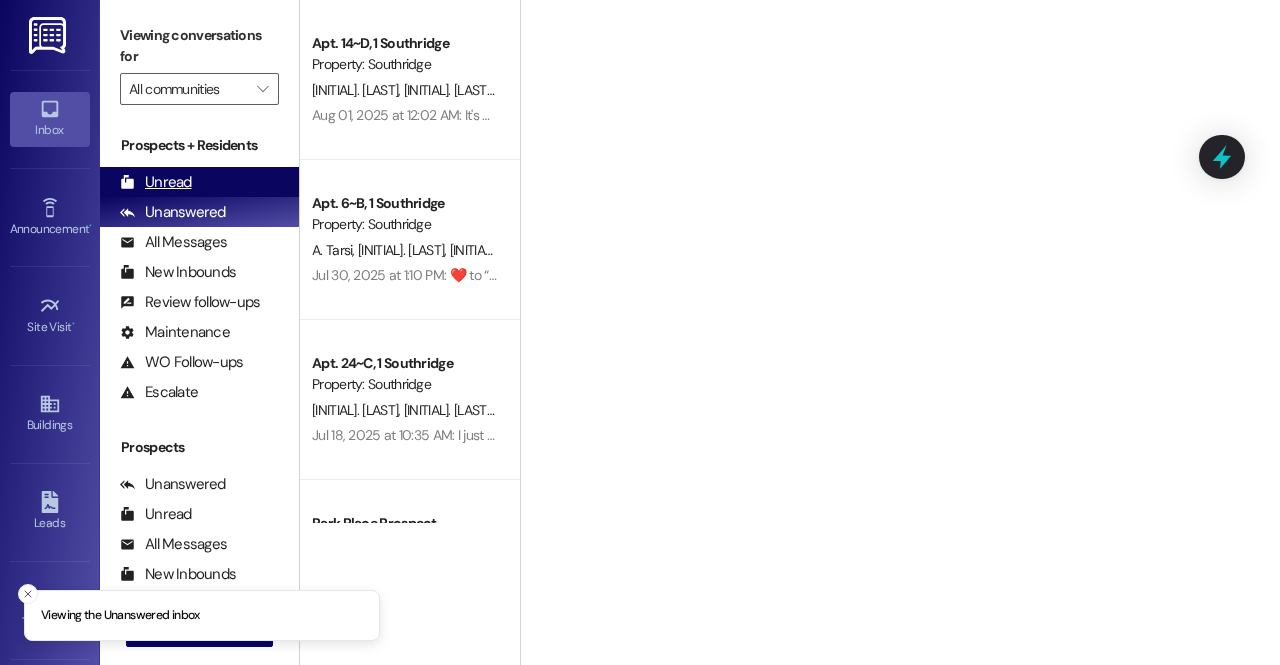 click on "Unread (0)" at bounding box center [199, 182] 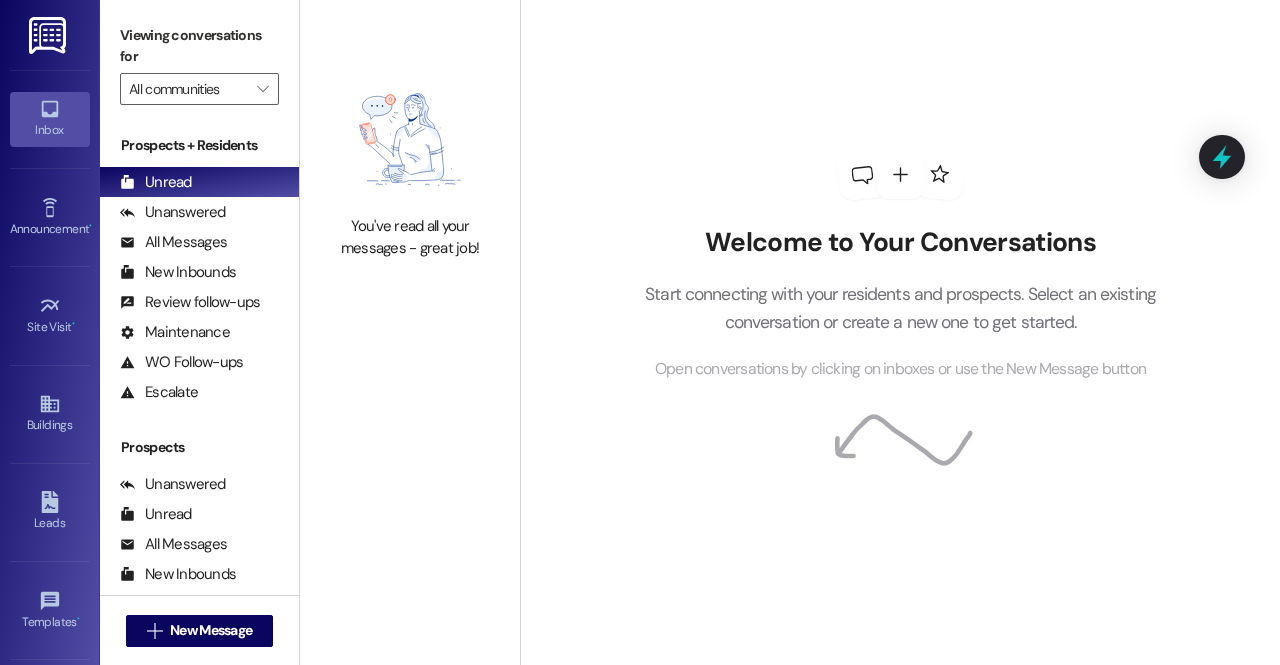 click on "You've read all your messages - great job!" at bounding box center (410, 166) 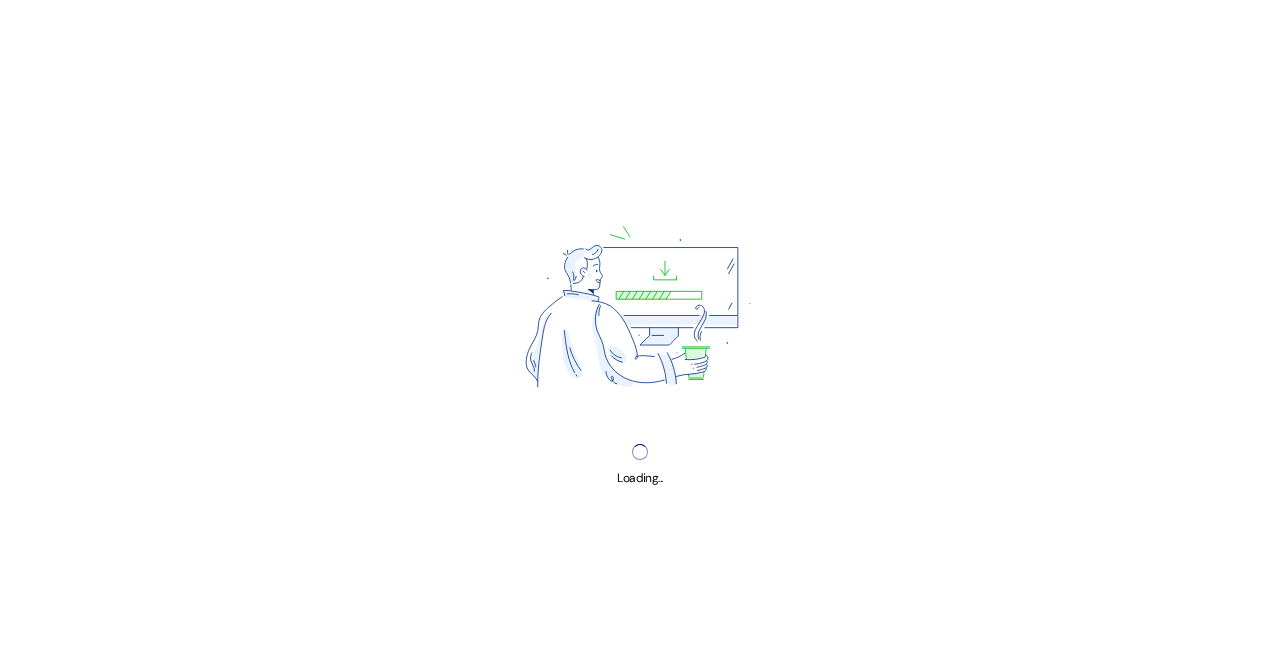 scroll, scrollTop: 0, scrollLeft: 0, axis: both 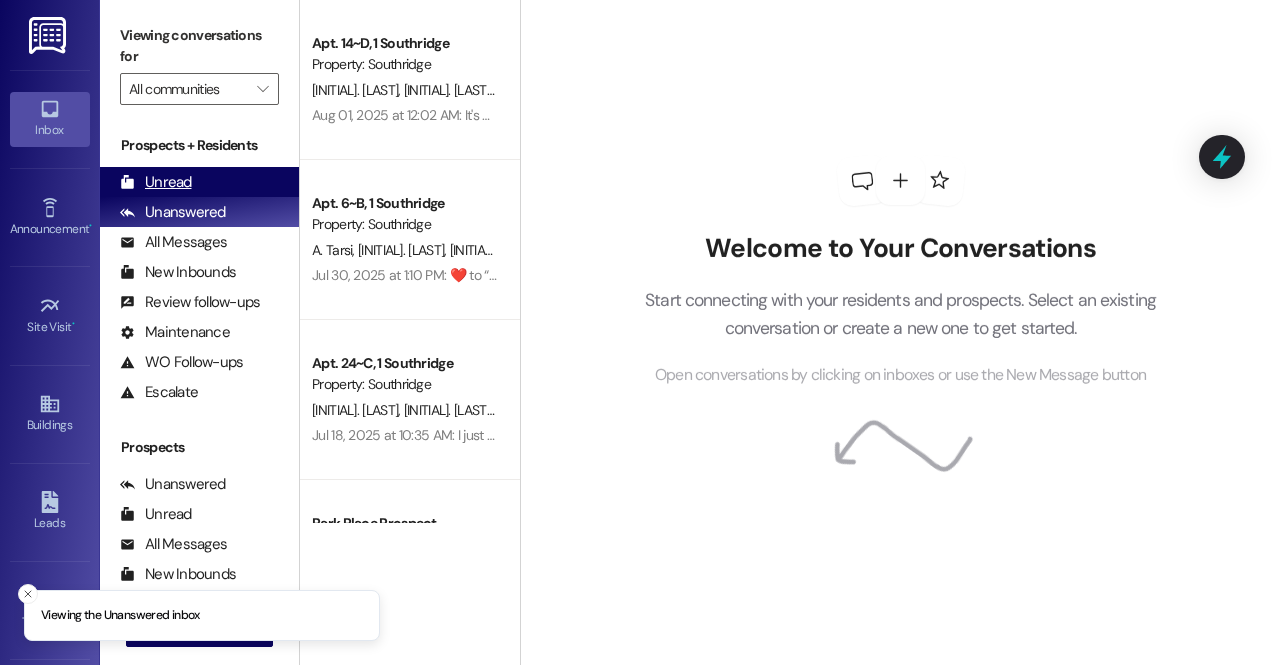 click on "Unread (0)" at bounding box center (199, 182) 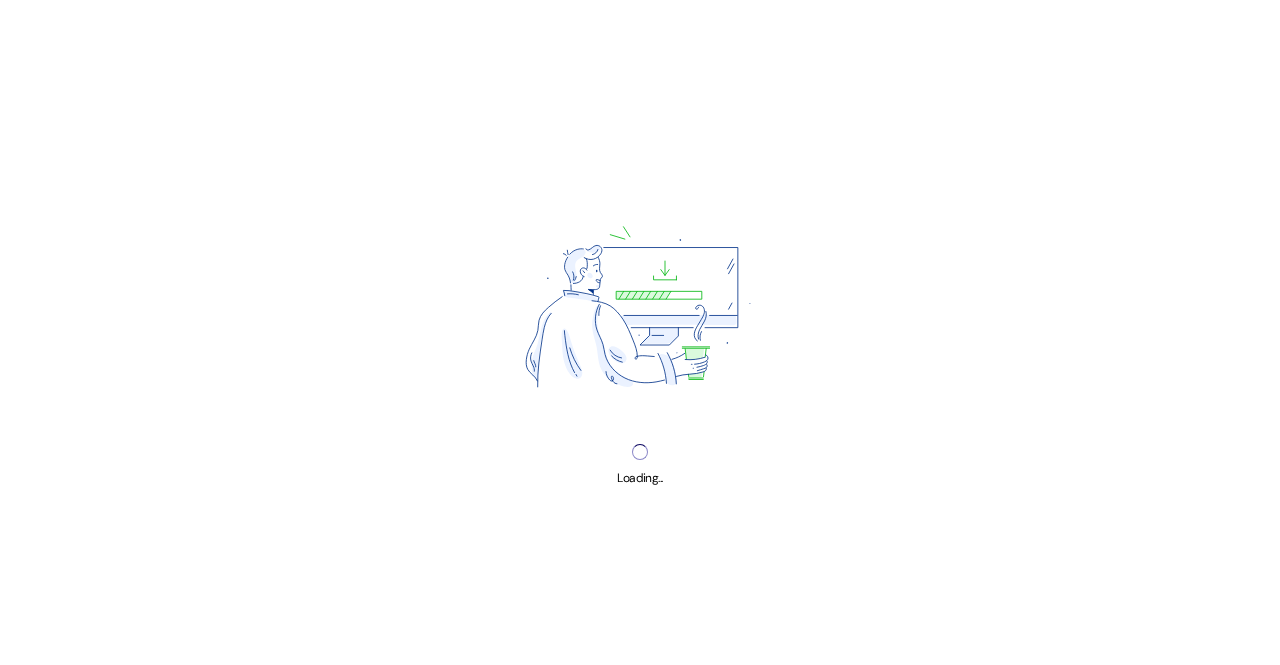 scroll, scrollTop: 0, scrollLeft: 0, axis: both 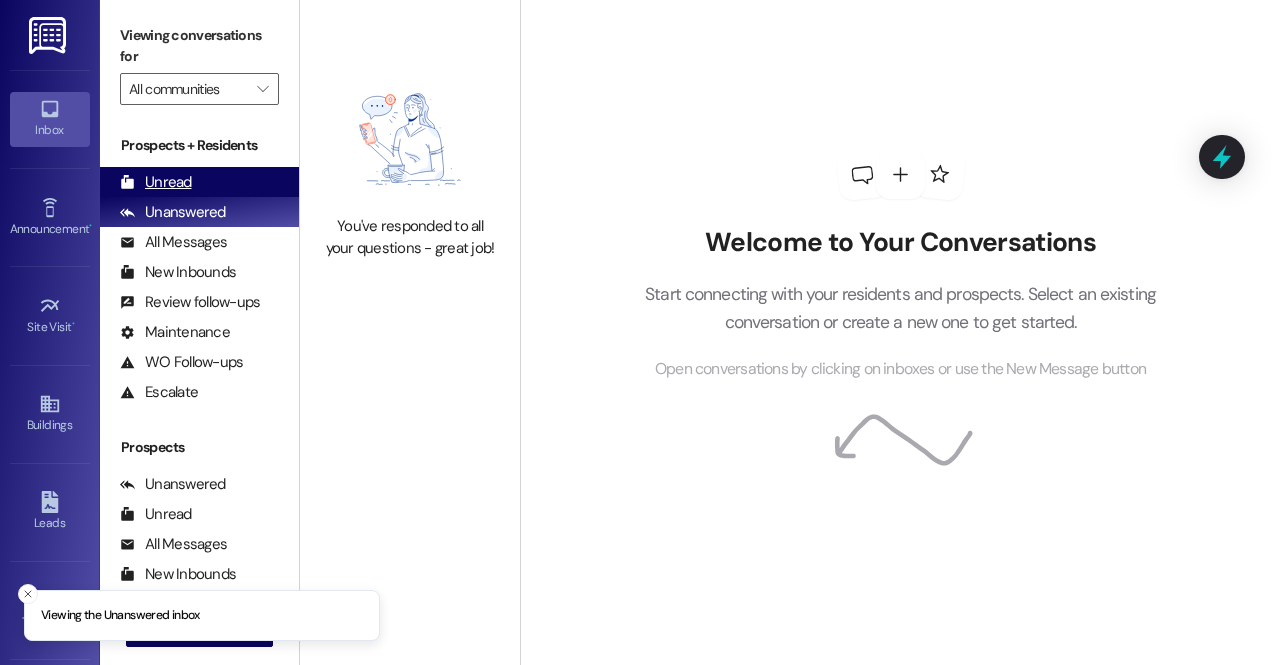 click on "Unread (0)" at bounding box center (199, 182) 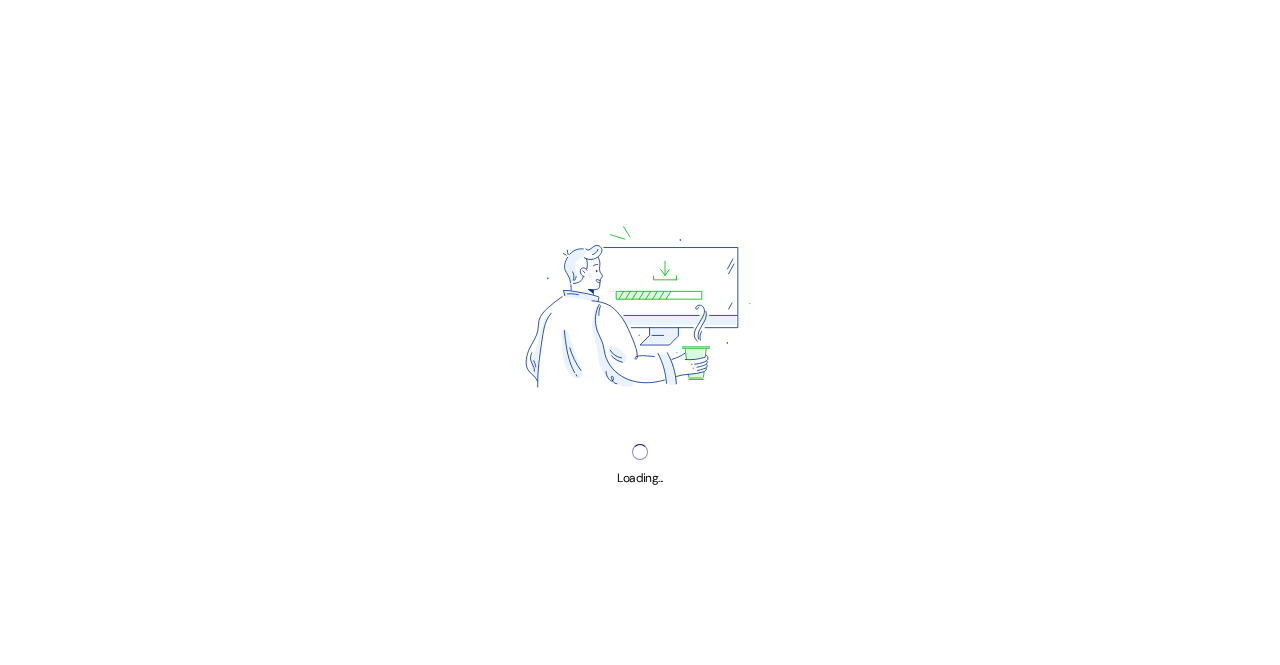 scroll, scrollTop: 0, scrollLeft: 0, axis: both 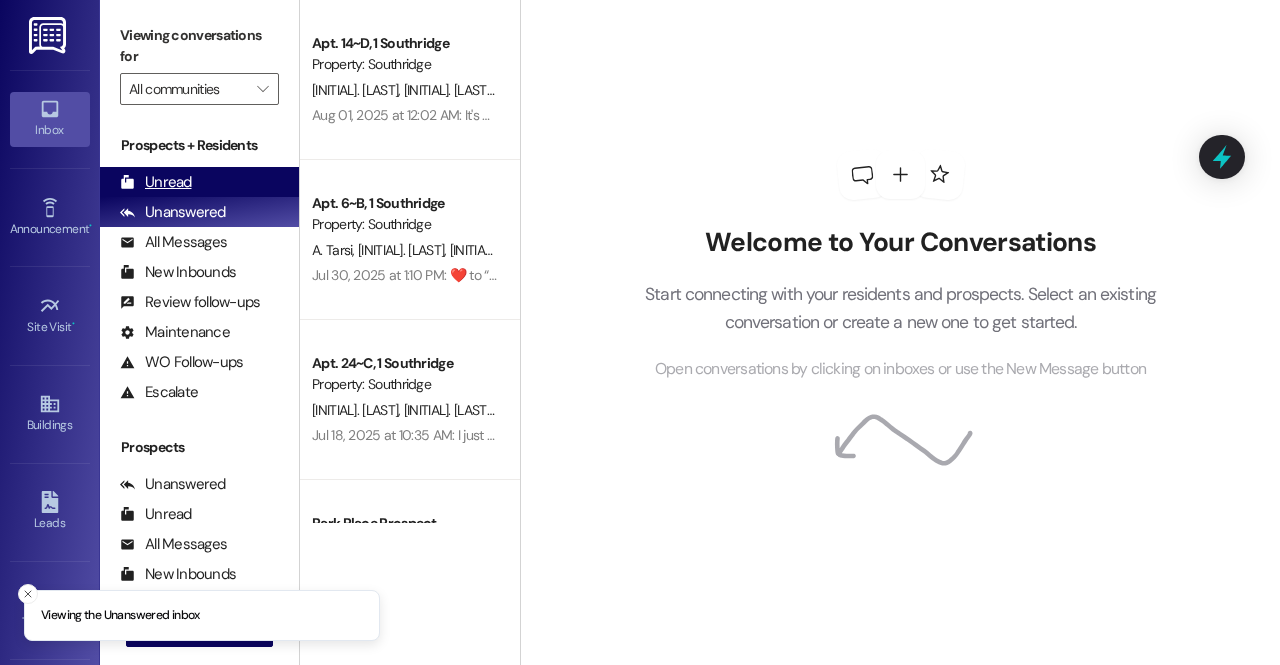 click on "Unread (0)" at bounding box center [199, 182] 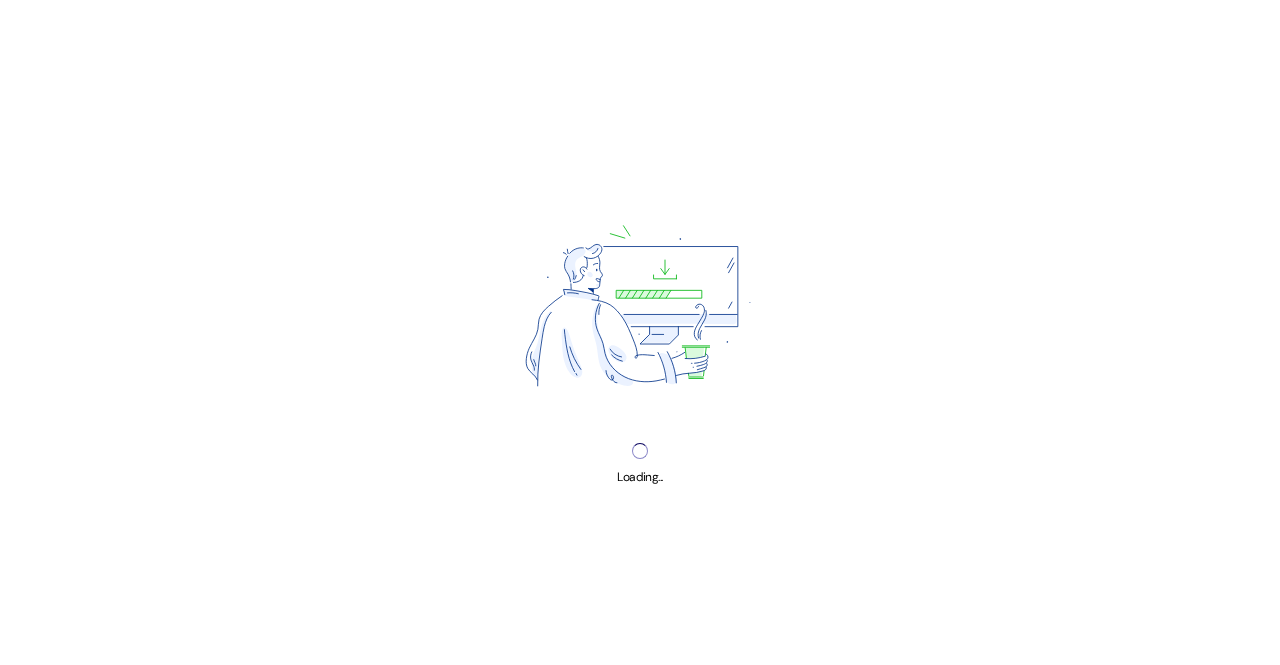 scroll, scrollTop: 0, scrollLeft: 0, axis: both 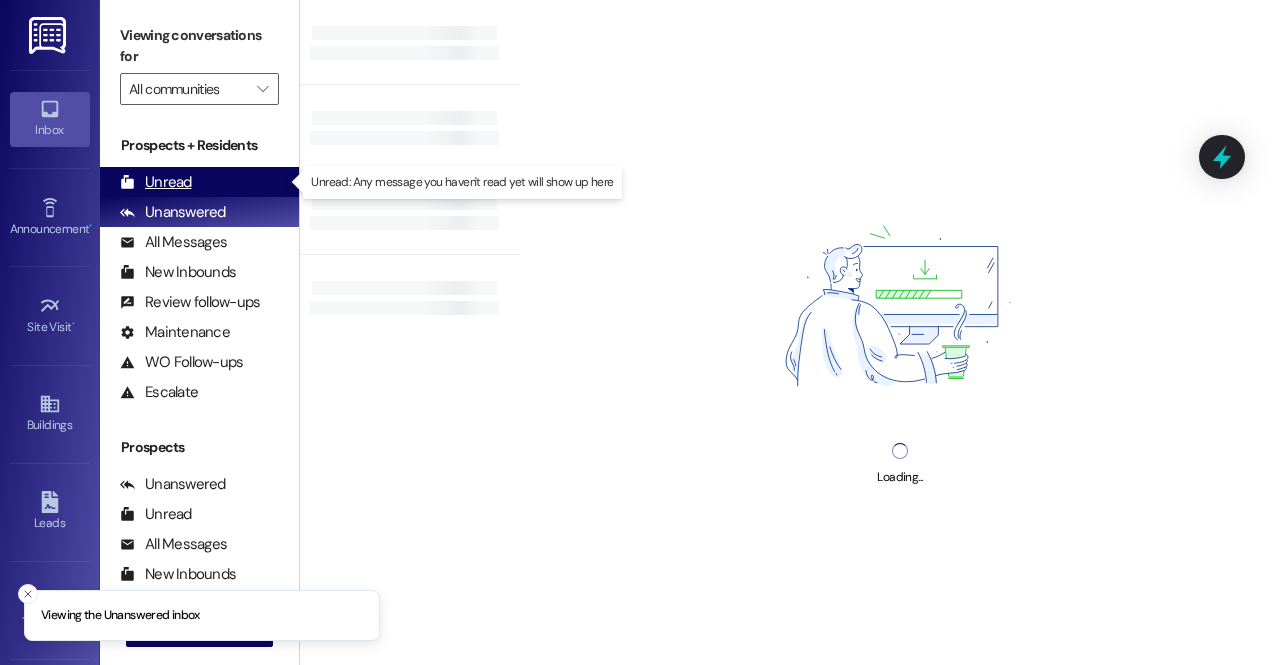 click on "Unread" at bounding box center (156, 182) 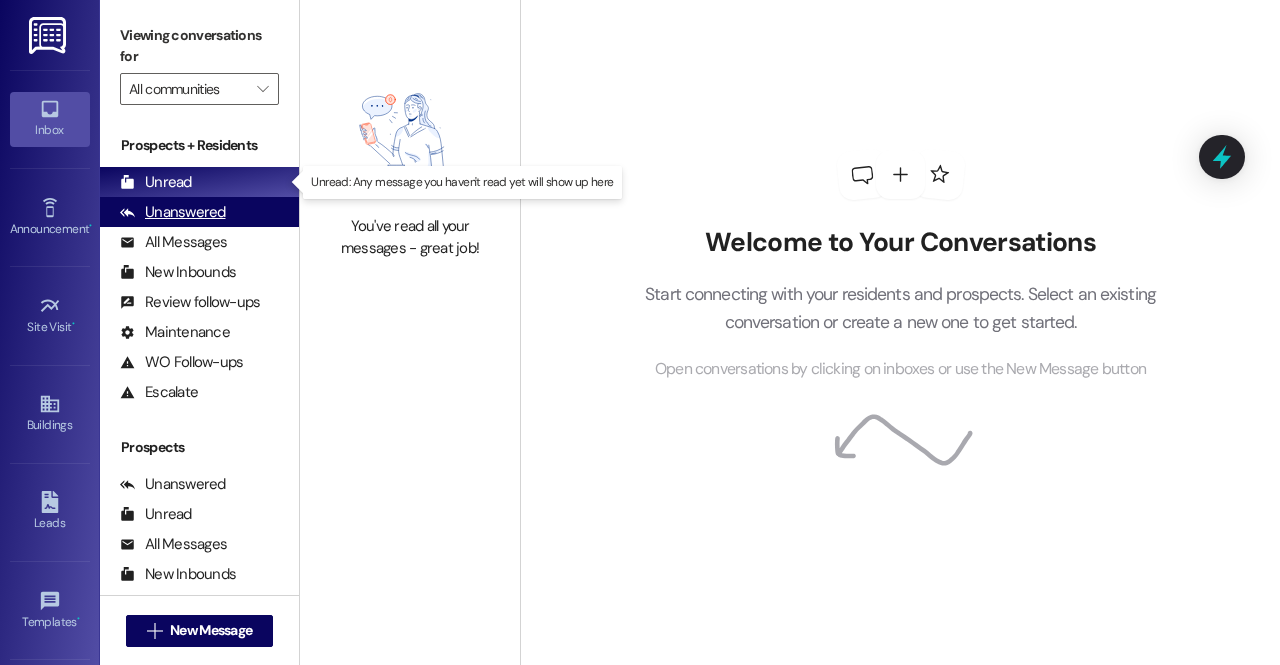 drag, startPoint x: 181, startPoint y: 188, endPoint x: 181, endPoint y: 202, distance: 14 